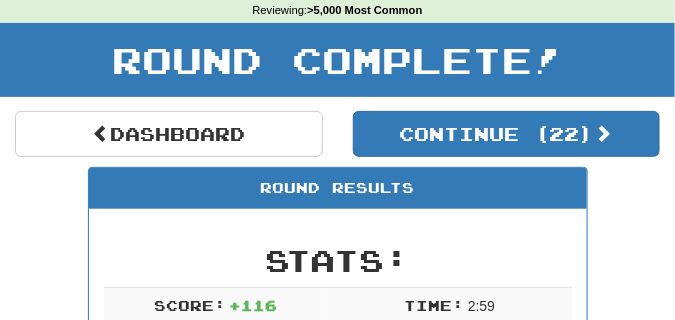 scroll, scrollTop: 100, scrollLeft: 0, axis: vertical 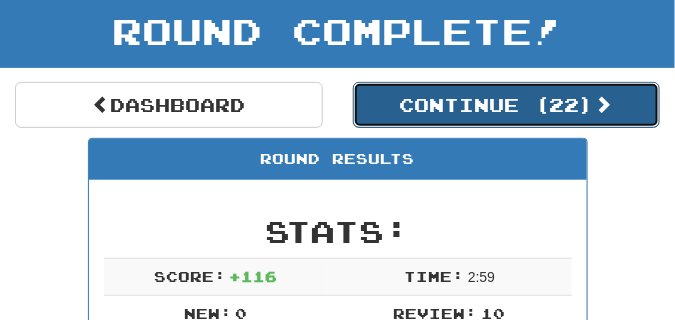 click on "Continue ( 22 )" at bounding box center (507, 105) 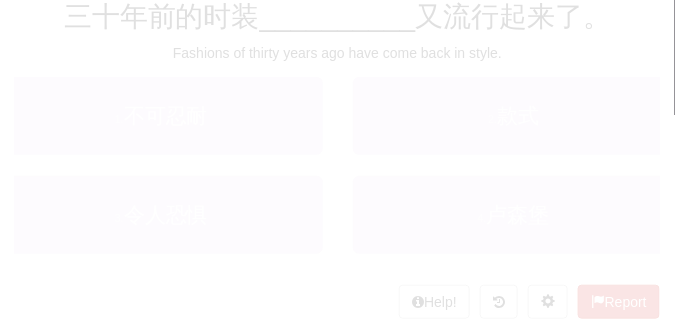 scroll, scrollTop: 100, scrollLeft: 0, axis: vertical 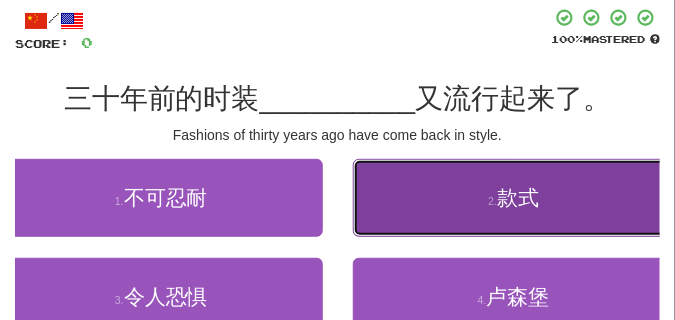 click on "2 .  款式" at bounding box center [514, 198] 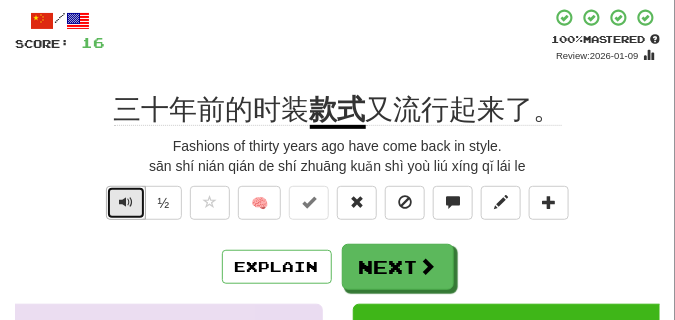 click at bounding box center [126, 202] 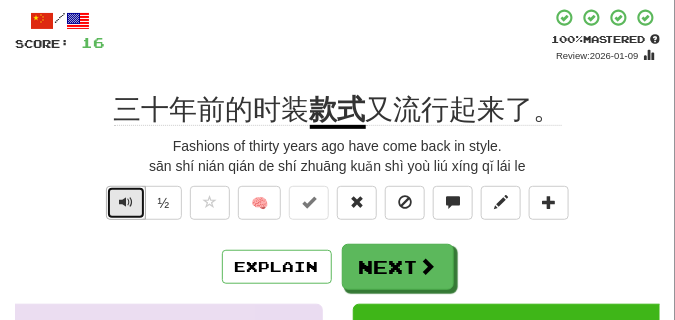 click at bounding box center [126, 202] 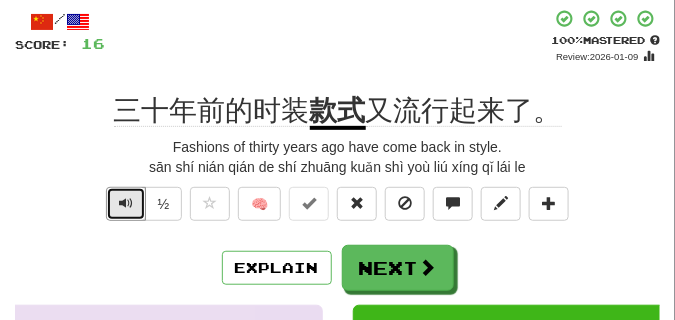 scroll, scrollTop: 100, scrollLeft: 0, axis: vertical 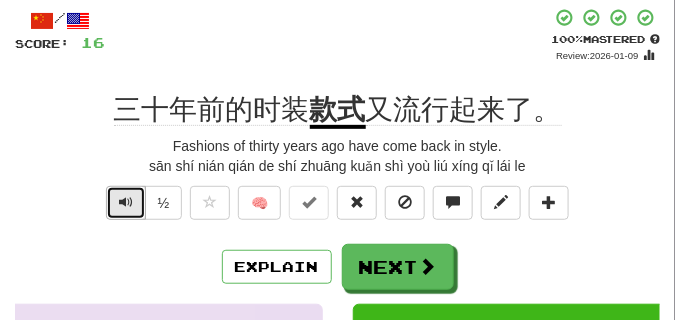 click at bounding box center (126, 202) 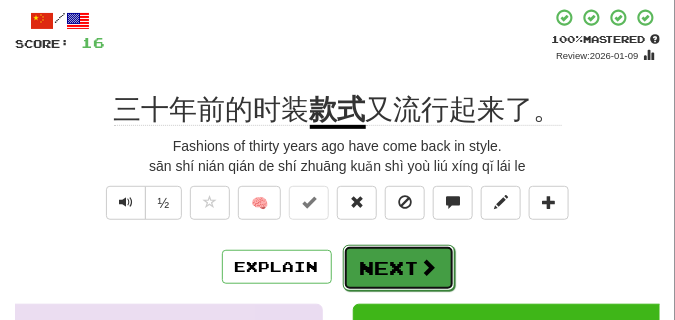 click on "Next" at bounding box center (399, 268) 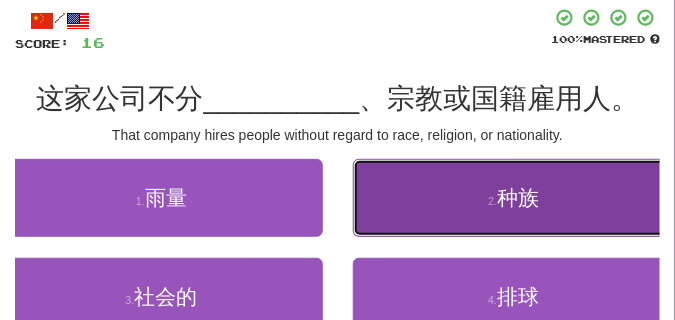 click on "2 . 种族" at bounding box center (514, 198) 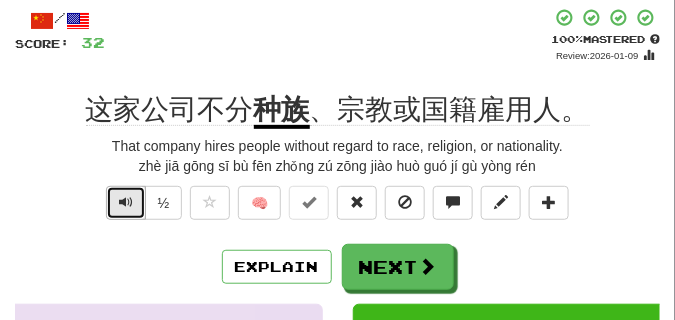 click at bounding box center [126, 202] 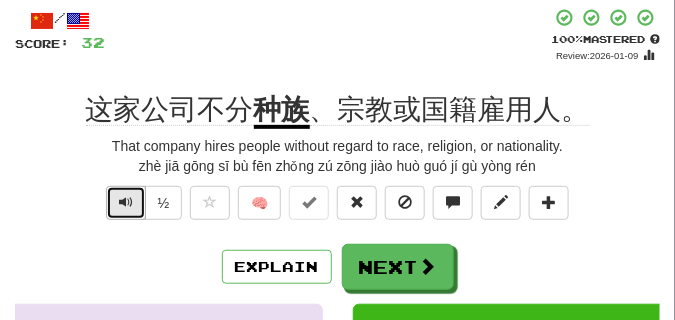 click at bounding box center [126, 202] 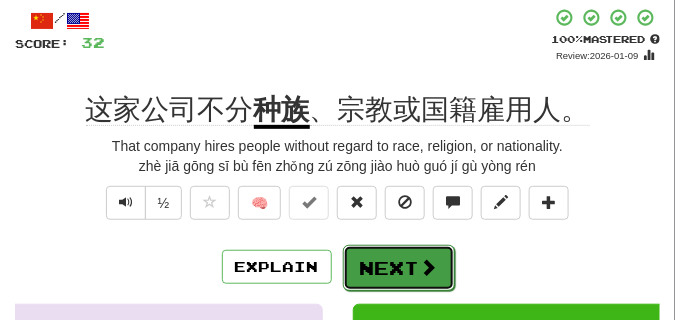 click on "Next" at bounding box center [399, 268] 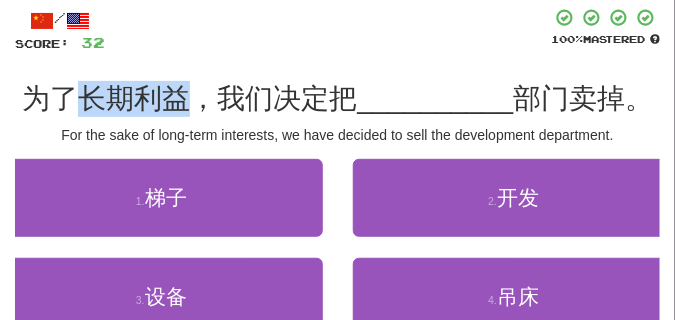 drag, startPoint x: 84, startPoint y: 93, endPoint x: 176, endPoint y: 96, distance: 92.0489 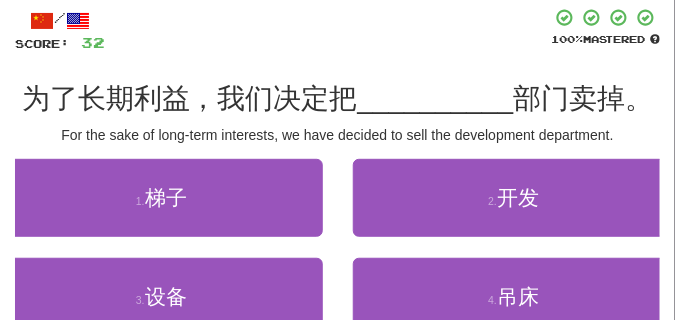 click on "/ Score: 32 100 % Mastered 为了长期利益，我们决定把 __________ 部门卖掉。 For the sake of long-term interests, we have decided to sell the development department. 1 . 梯子 2 . 开发 3 . 设备 4 . 吊床 Help! Report" at bounding box center [337, 204] 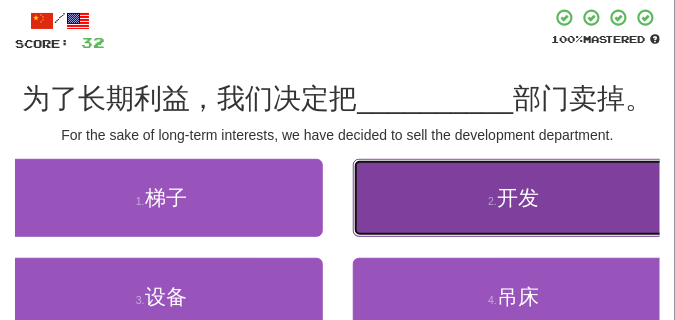click on "2 . 开发" at bounding box center [514, 198] 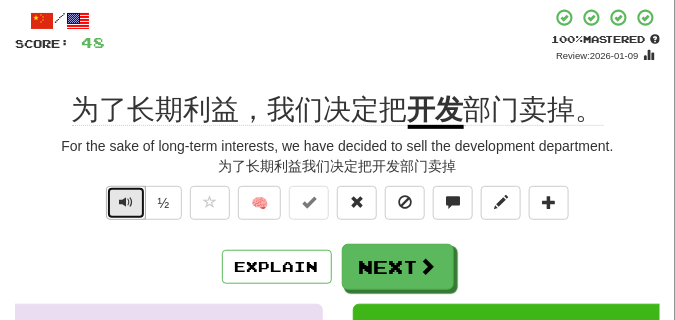 click at bounding box center (126, 202) 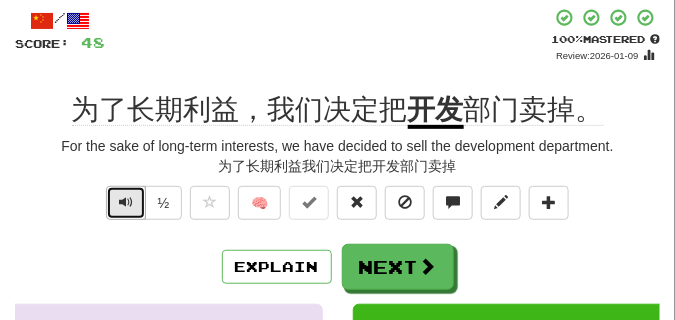 click at bounding box center (126, 202) 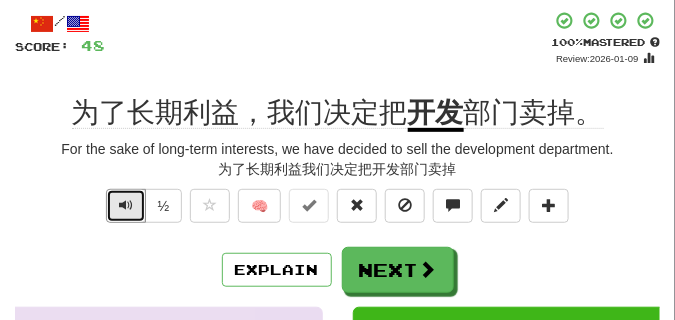 scroll, scrollTop: 100, scrollLeft: 0, axis: vertical 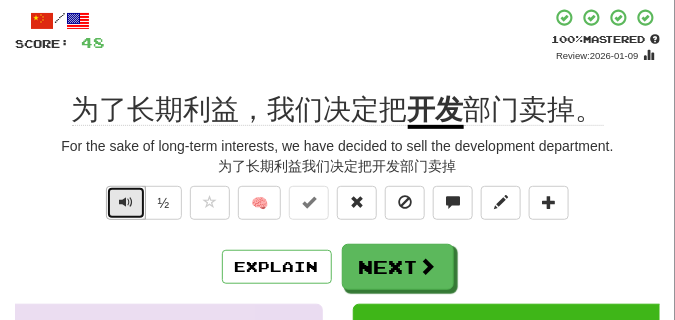 click at bounding box center [126, 202] 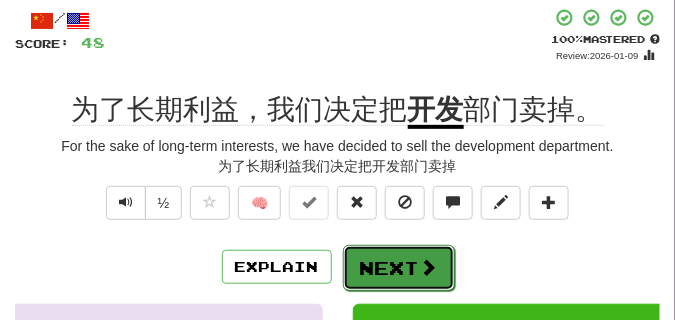 click on "Next" at bounding box center [399, 268] 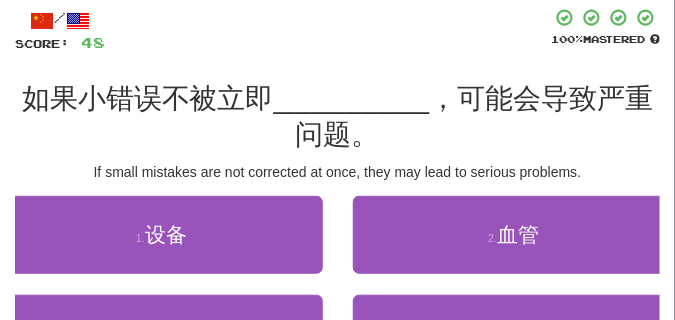 click on "If small mistakes are not corrected at once, they may lead to serious problems." at bounding box center [337, 172] 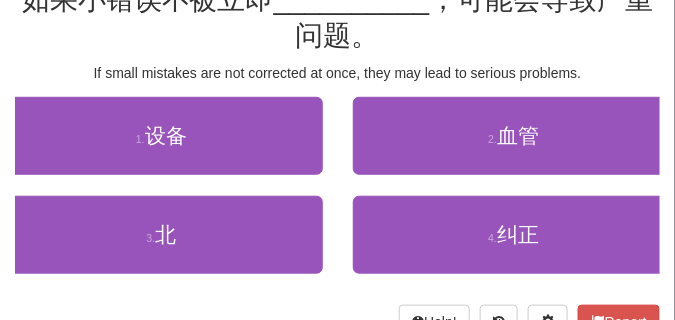 scroll, scrollTop: 200, scrollLeft: 0, axis: vertical 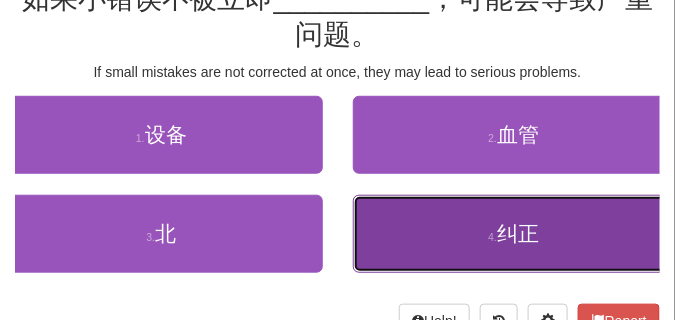 click on "4 .  纠正" at bounding box center (514, 234) 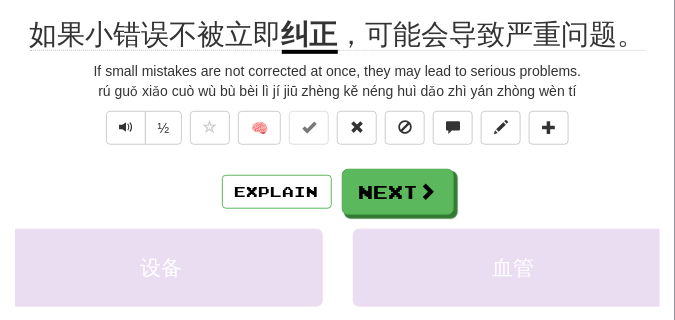 scroll, scrollTop: 110, scrollLeft: 0, axis: vertical 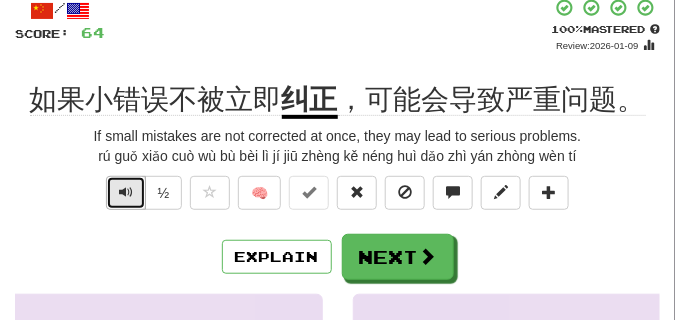 click at bounding box center (126, 192) 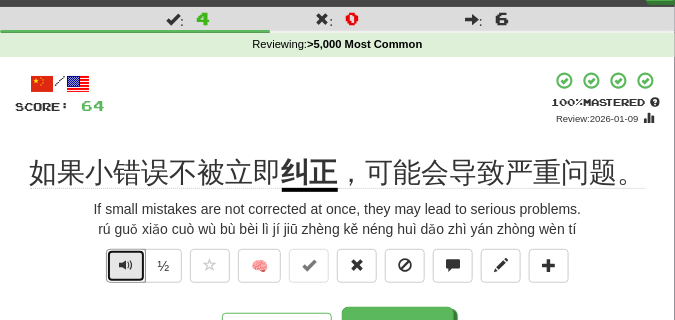 scroll, scrollTop: 100, scrollLeft: 0, axis: vertical 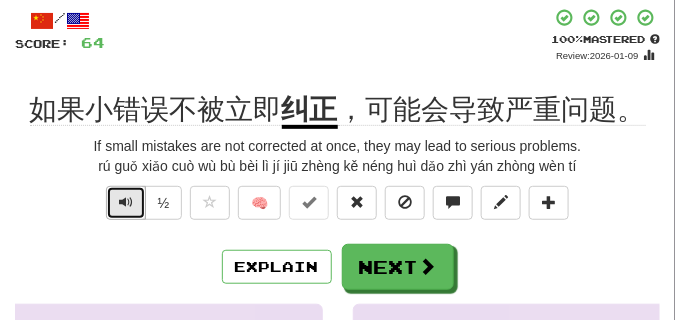 click at bounding box center [126, 202] 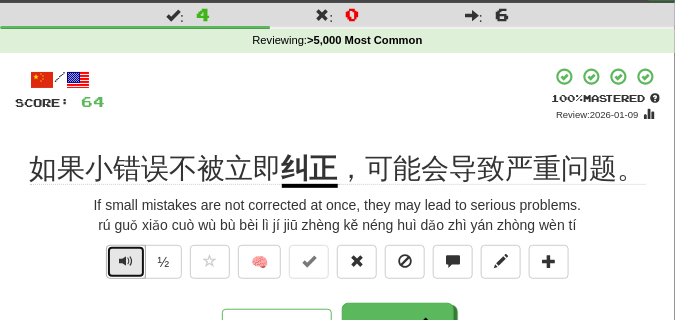 scroll, scrollTop: 0, scrollLeft: 0, axis: both 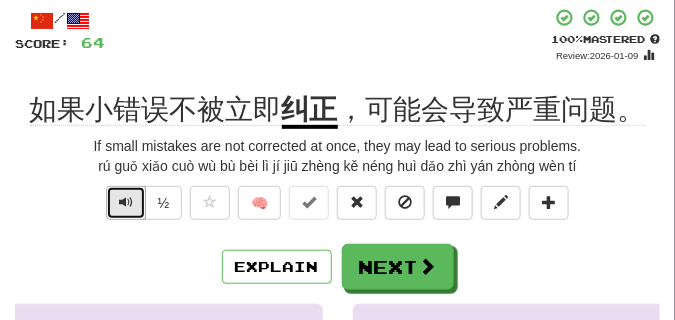 click at bounding box center [126, 202] 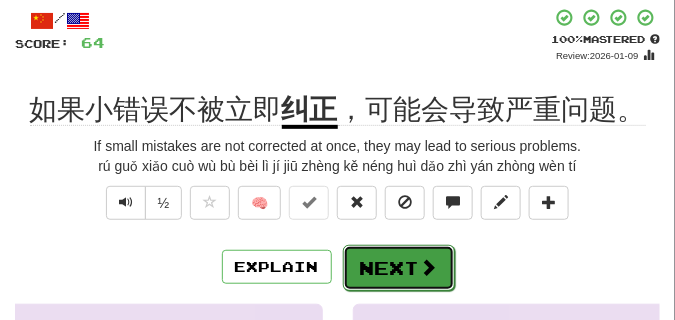 click on "Next" at bounding box center (399, 268) 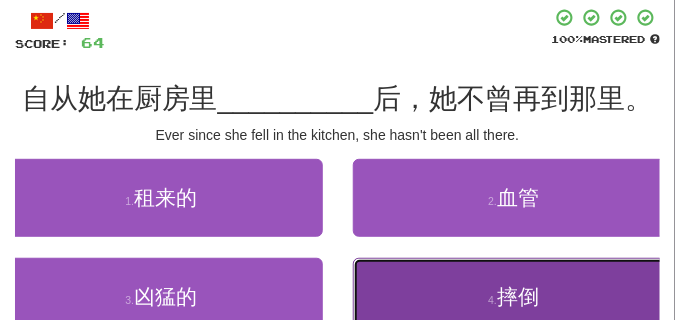 click on "4 . 摔倒" at bounding box center [514, 297] 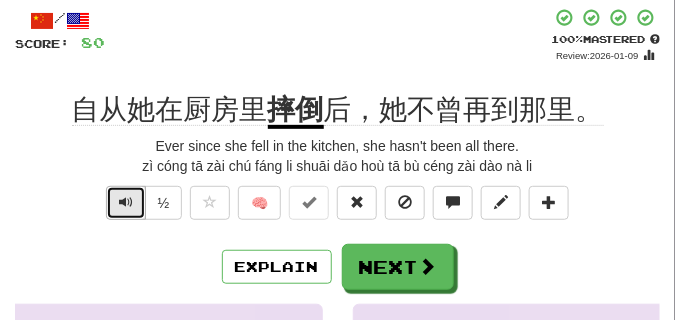 click at bounding box center (126, 202) 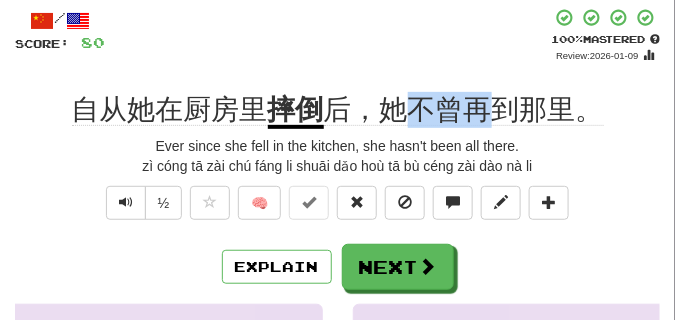 drag, startPoint x: 418, startPoint y: 107, endPoint x: 489, endPoint y: 110, distance: 71.063354 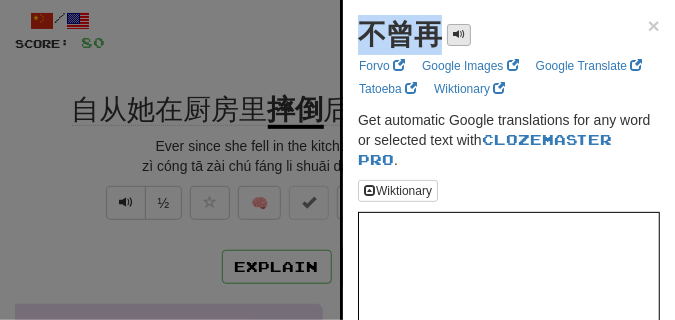 drag, startPoint x: 364, startPoint y: 33, endPoint x: 449, endPoint y: 39, distance: 85.2115 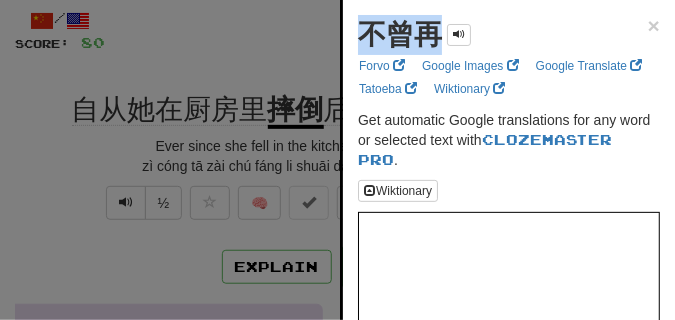 copy on "不曾再" 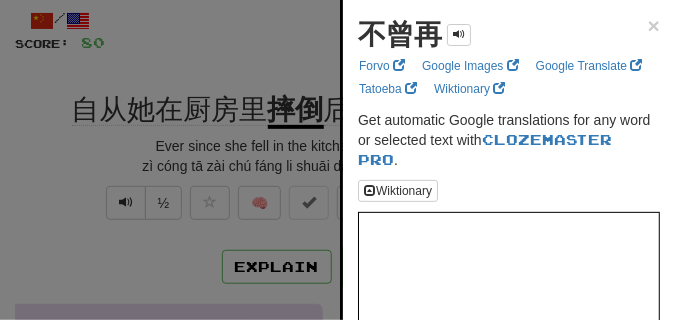 click at bounding box center [337, 160] 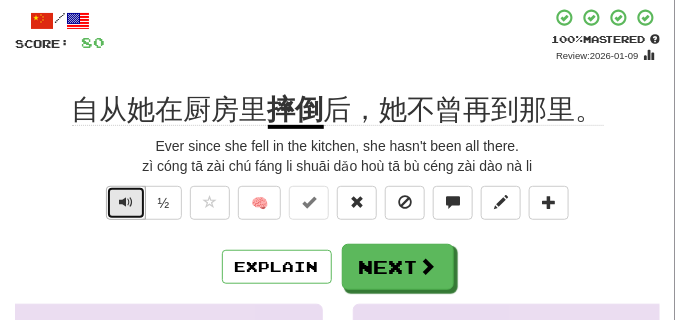 click at bounding box center (126, 202) 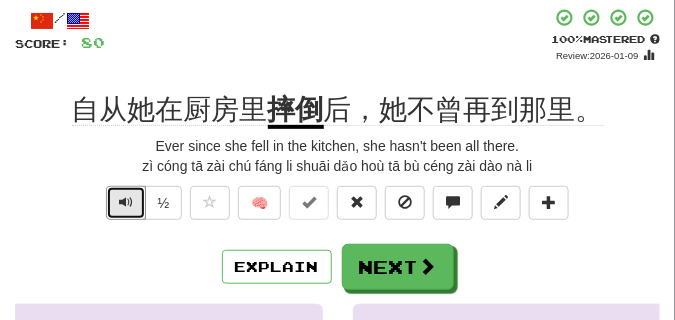 scroll, scrollTop: 0, scrollLeft: 0, axis: both 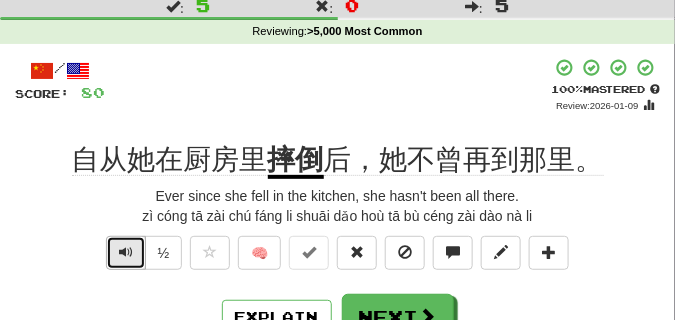 click at bounding box center [126, 252] 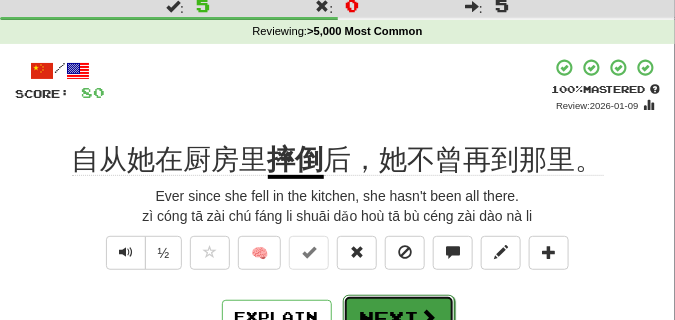 click on "Next" at bounding box center [399, 318] 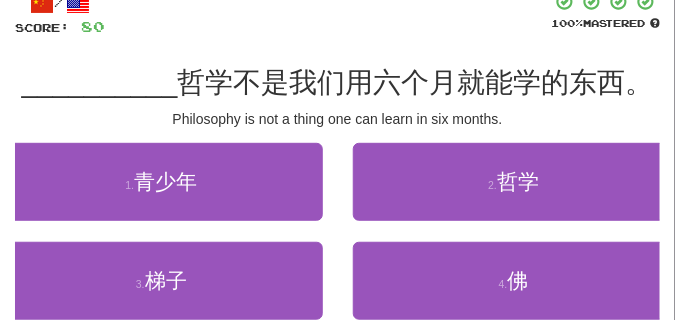 scroll, scrollTop: 100, scrollLeft: 0, axis: vertical 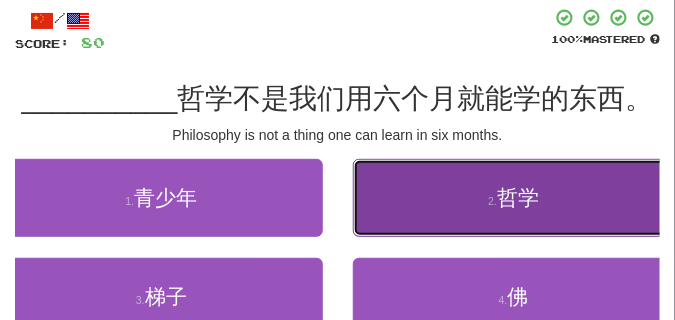 click on "2 . 哲学" at bounding box center [514, 198] 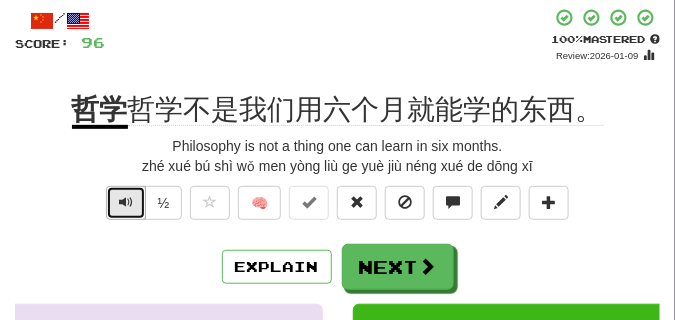 click at bounding box center (126, 202) 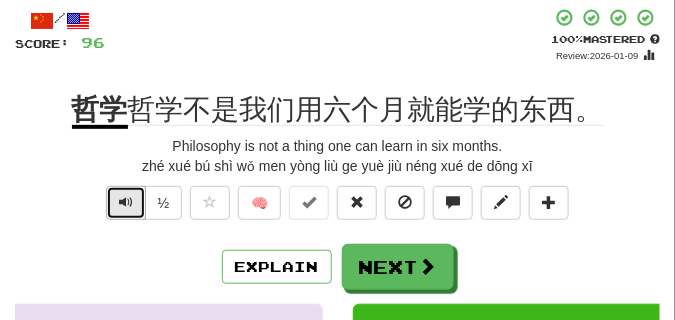 click at bounding box center [126, 202] 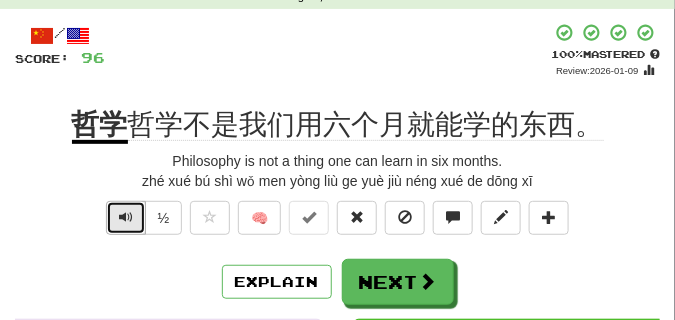 scroll, scrollTop: 100, scrollLeft: 0, axis: vertical 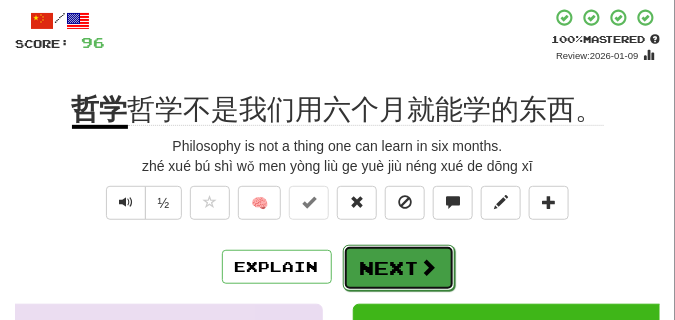 click on "Next" at bounding box center [399, 268] 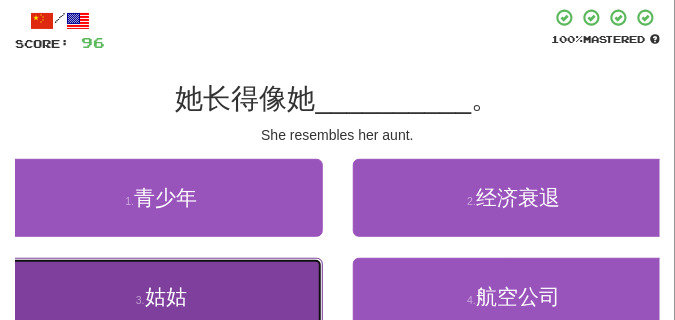 click on "3 .  姑姑" at bounding box center [161, 297] 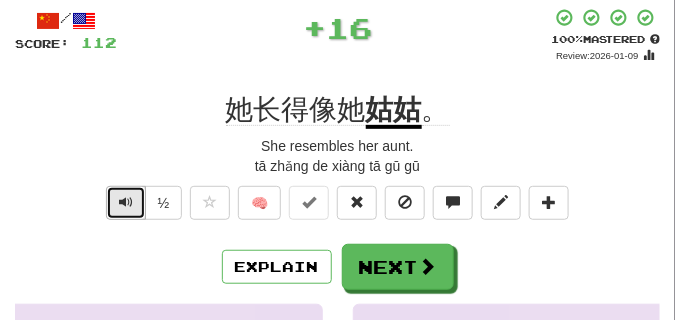 click at bounding box center [126, 203] 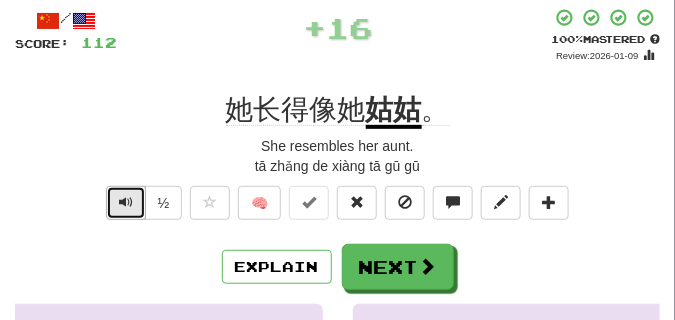 click at bounding box center [126, 203] 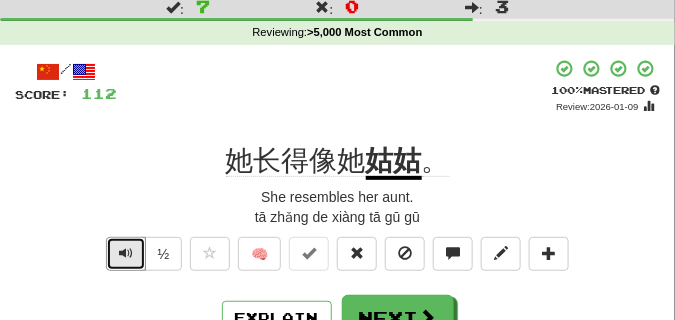 scroll, scrollTop: 100, scrollLeft: 0, axis: vertical 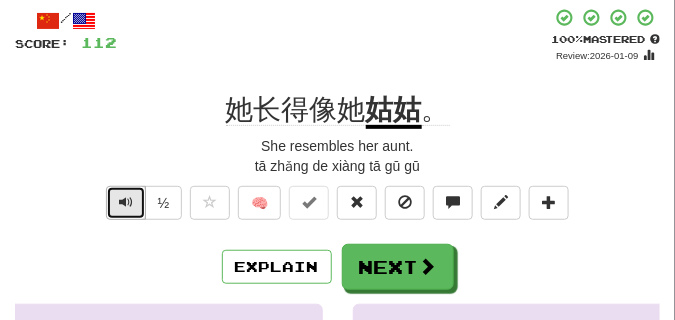 click at bounding box center [126, 203] 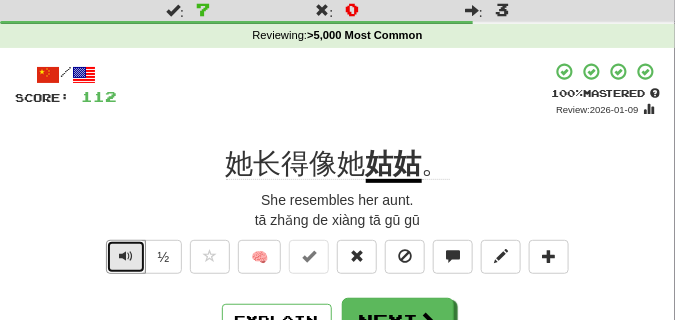 scroll, scrollTop: 100, scrollLeft: 0, axis: vertical 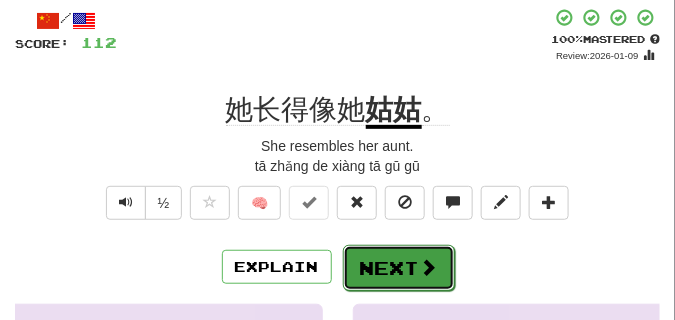 click on "Next" at bounding box center [399, 268] 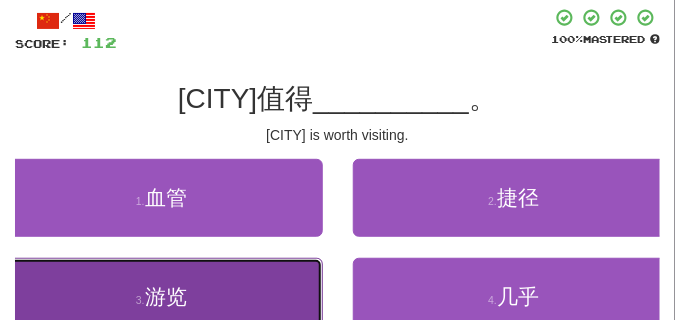 click on "3 . 游览" at bounding box center (161, 297) 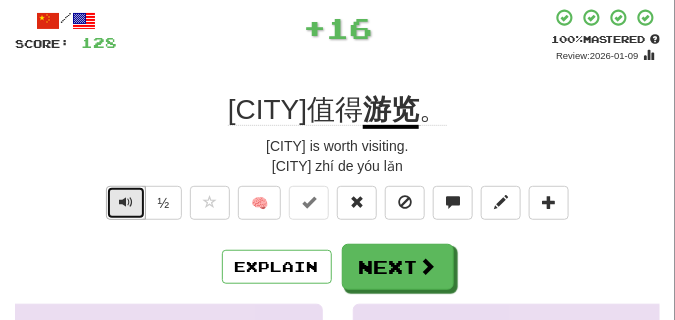 click at bounding box center (126, 202) 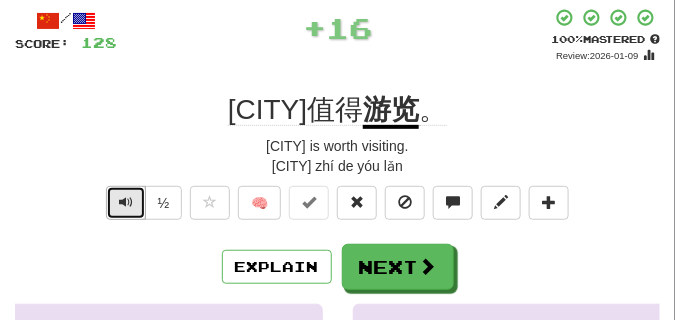 click at bounding box center [126, 202] 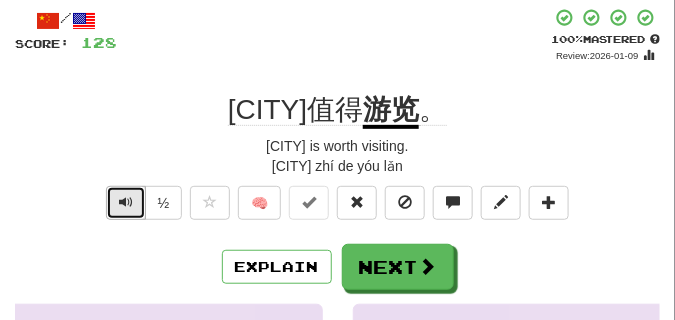 click at bounding box center (126, 202) 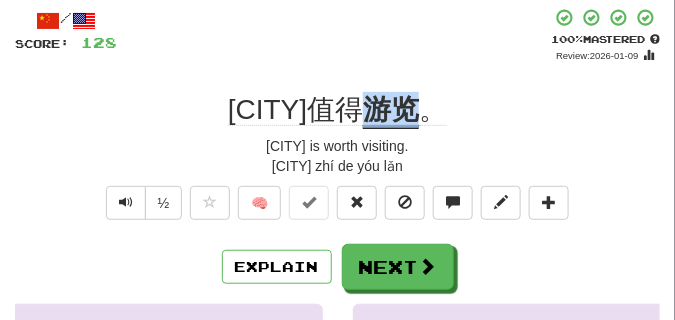 drag, startPoint x: 359, startPoint y: 102, endPoint x: 396, endPoint y: 102, distance: 37 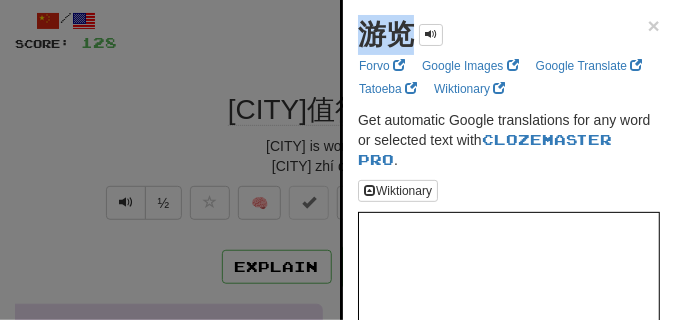 drag, startPoint x: 352, startPoint y: 33, endPoint x: 408, endPoint y: 37, distance: 56.142673 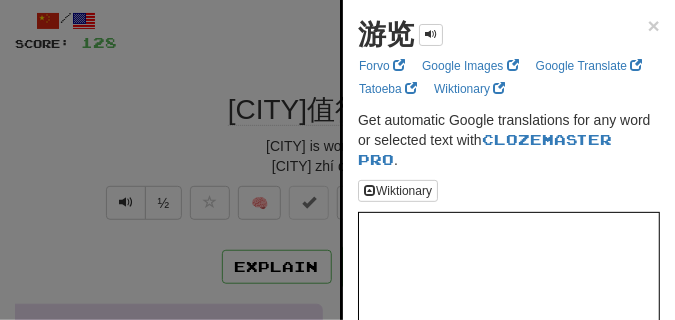 click at bounding box center [337, 160] 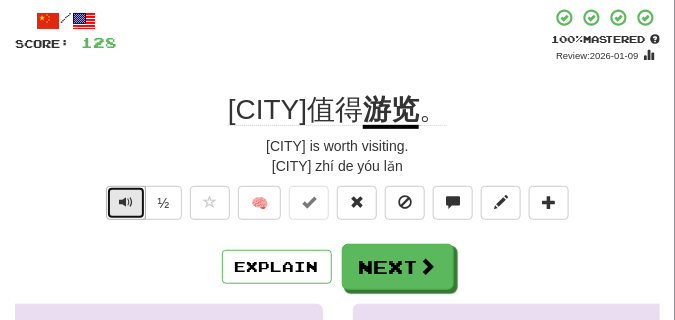 click at bounding box center [126, 202] 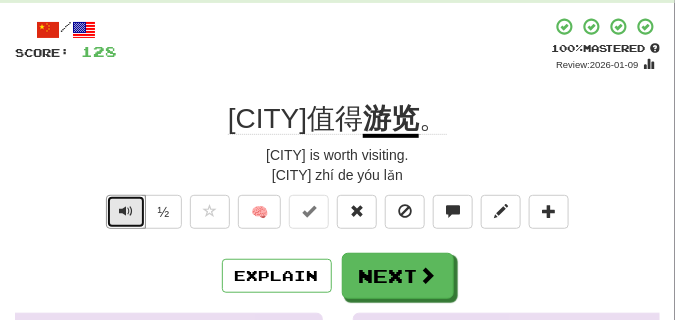 scroll, scrollTop: 100, scrollLeft: 0, axis: vertical 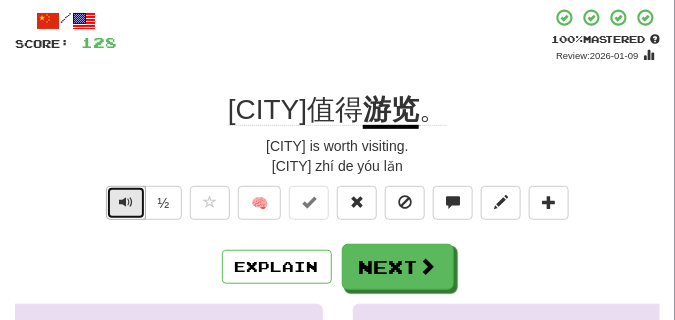click at bounding box center [126, 203] 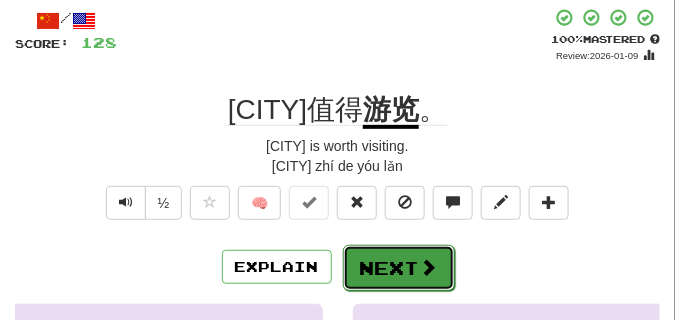 click on "Next" at bounding box center [399, 268] 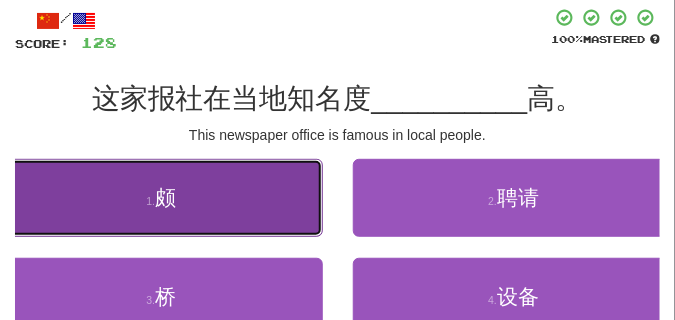 click on "1 . 颇" at bounding box center [161, 198] 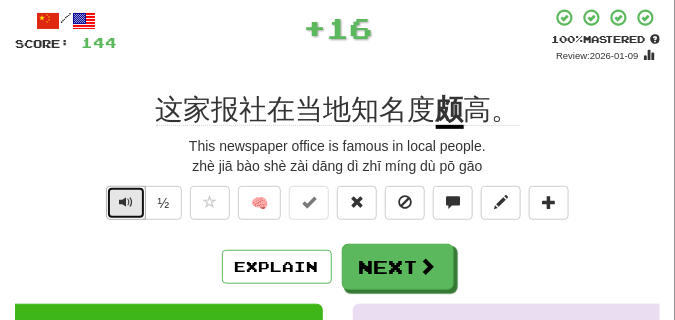 click at bounding box center (126, 203) 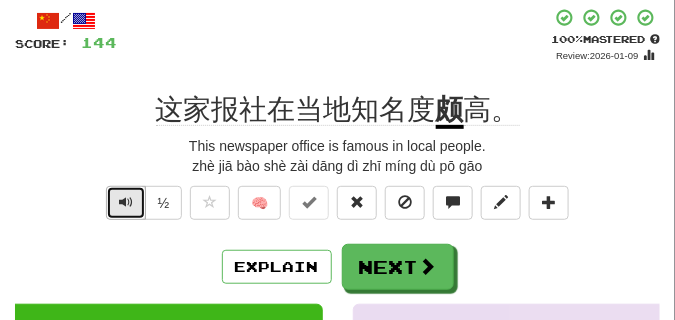 click at bounding box center [126, 203] 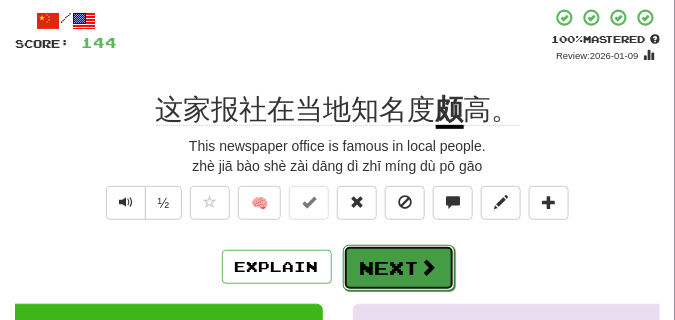 click on "Next" at bounding box center [399, 268] 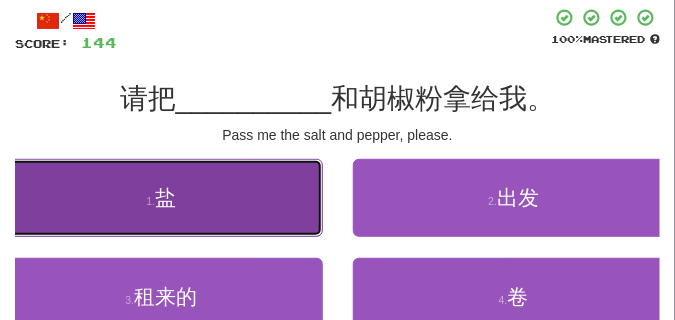 click on "盐" at bounding box center [165, 197] 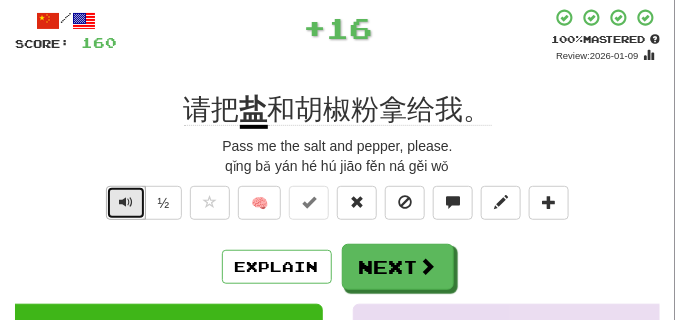 click at bounding box center [126, 202] 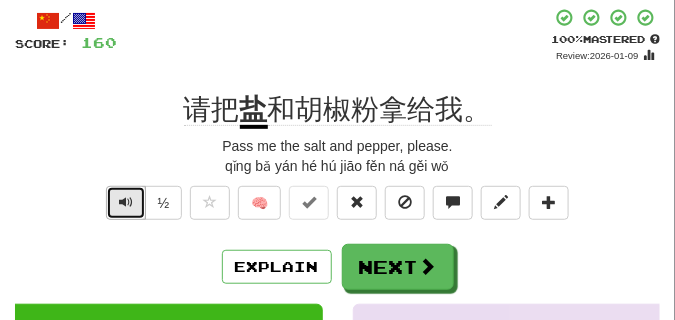 click at bounding box center [126, 202] 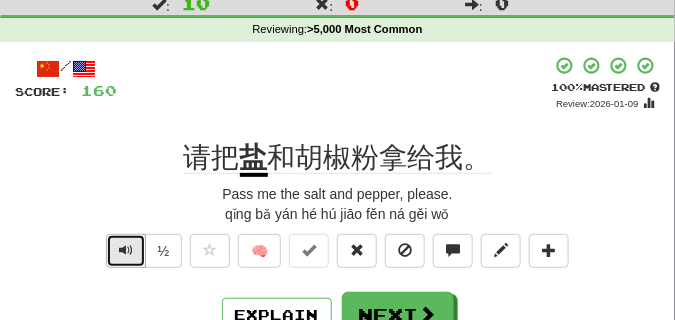 scroll, scrollTop: 100, scrollLeft: 0, axis: vertical 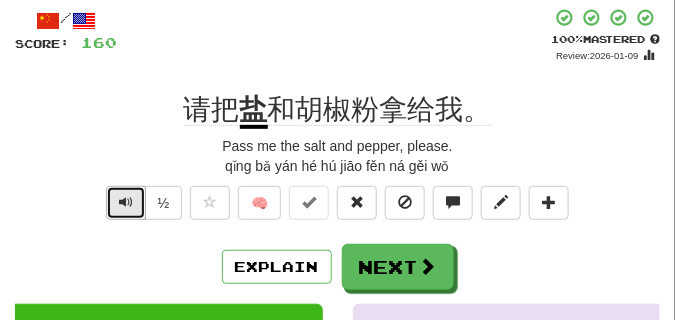 click at bounding box center [126, 202] 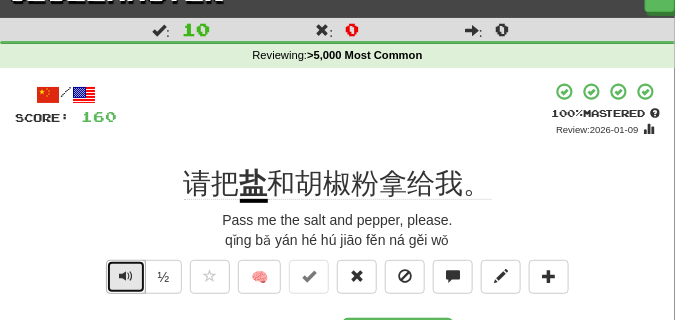 scroll, scrollTop: 50, scrollLeft: 0, axis: vertical 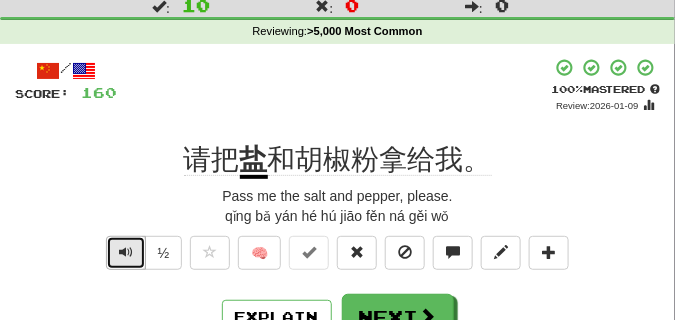 click at bounding box center (126, 252) 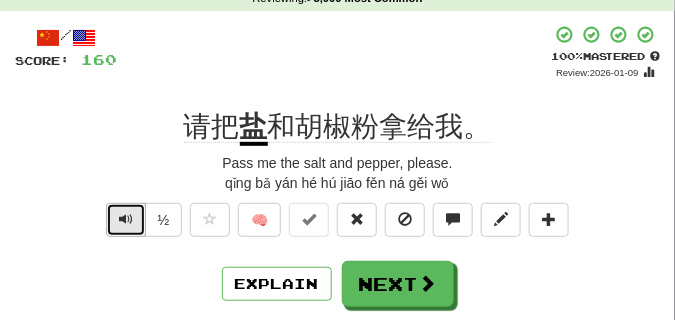 scroll, scrollTop: 100, scrollLeft: 0, axis: vertical 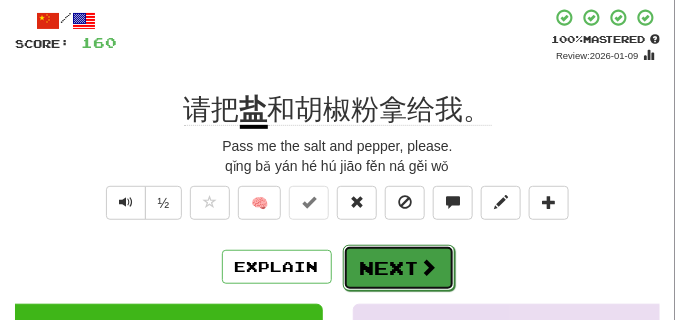 click on "Next" at bounding box center [399, 268] 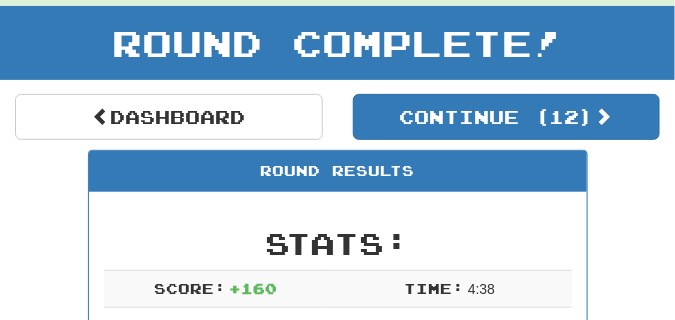 scroll, scrollTop: 0, scrollLeft: 0, axis: both 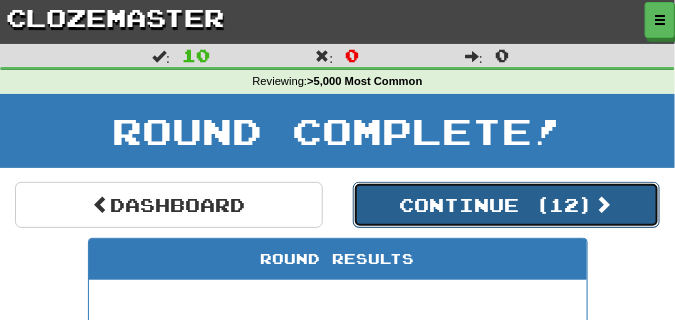 click on "Continue ( 12 )" at bounding box center (507, 205) 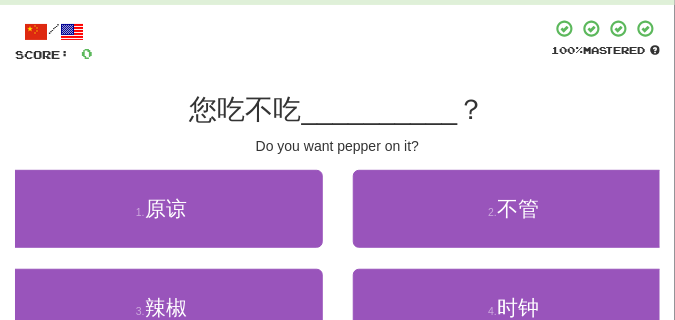 scroll, scrollTop: 100, scrollLeft: 0, axis: vertical 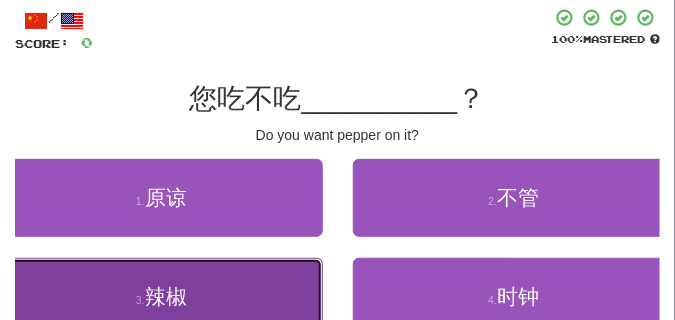 click on "3 . 辣椒" at bounding box center [161, 297] 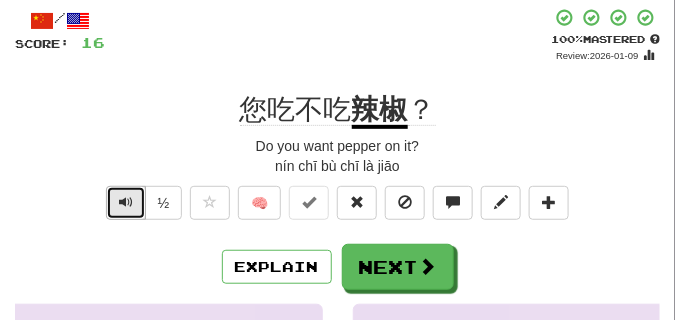 click at bounding box center [126, 203] 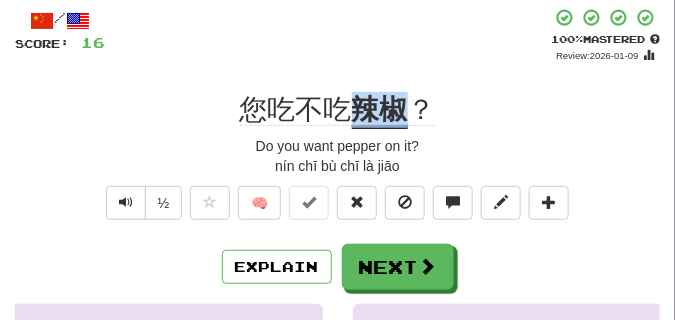 drag, startPoint x: 352, startPoint y: 102, endPoint x: 403, endPoint y: 111, distance: 51.78803 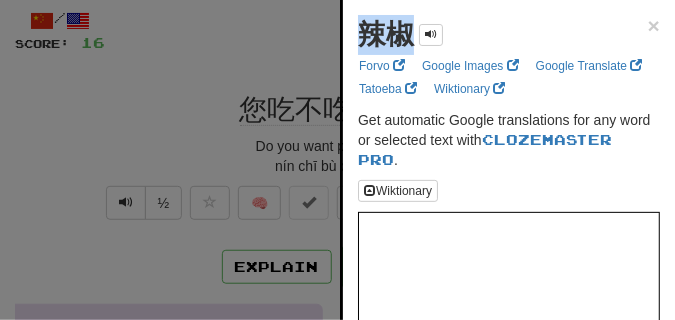 drag, startPoint x: 351, startPoint y: 41, endPoint x: 408, endPoint y: 41, distance: 57 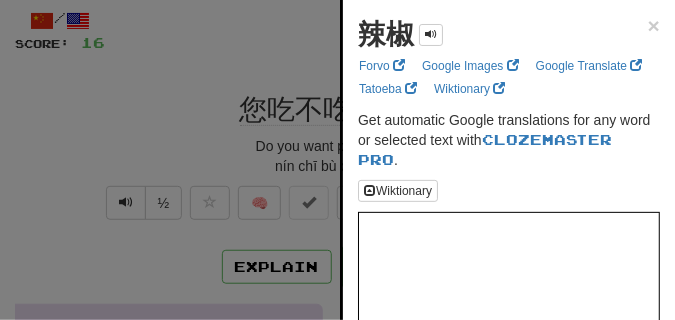 click at bounding box center [337, 160] 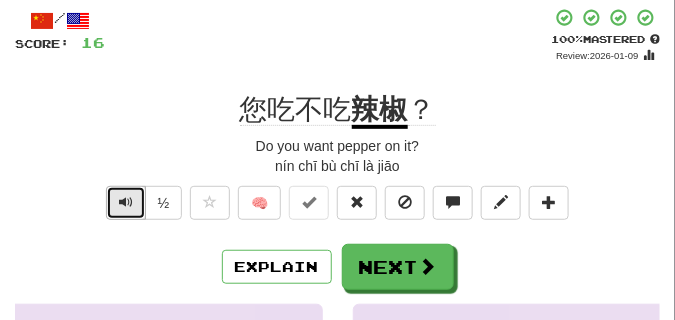 click at bounding box center (126, 203) 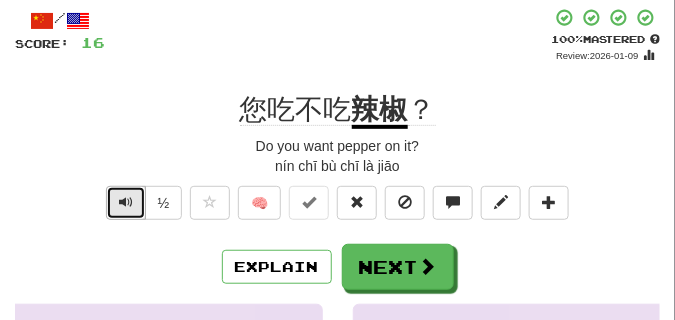 click at bounding box center (126, 203) 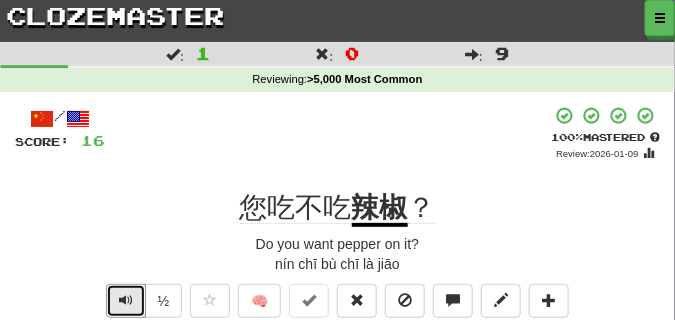 scroll, scrollTop: 0, scrollLeft: 0, axis: both 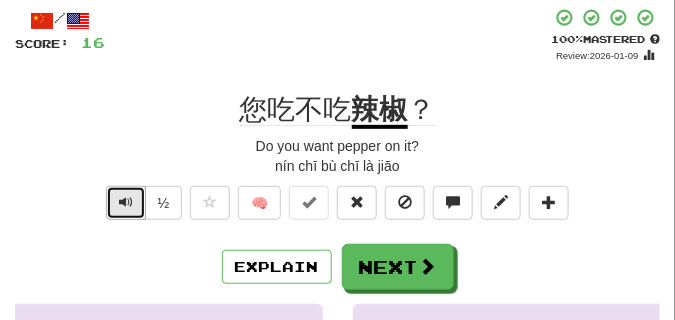 click at bounding box center (126, 202) 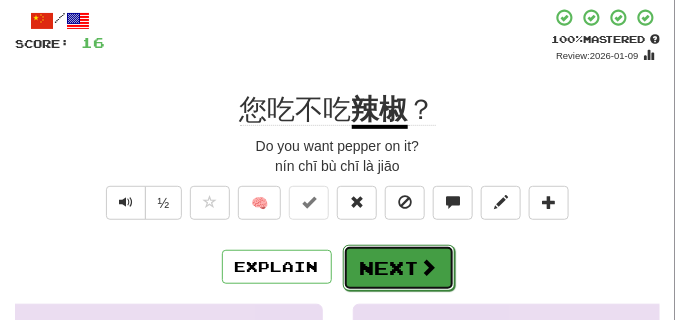 click on "Next" at bounding box center [399, 268] 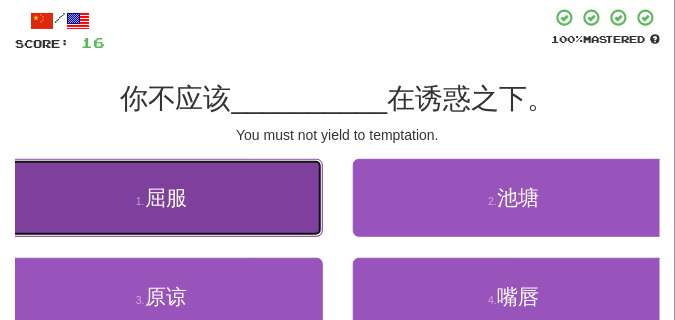click on "1 . 屈服" at bounding box center (161, 198) 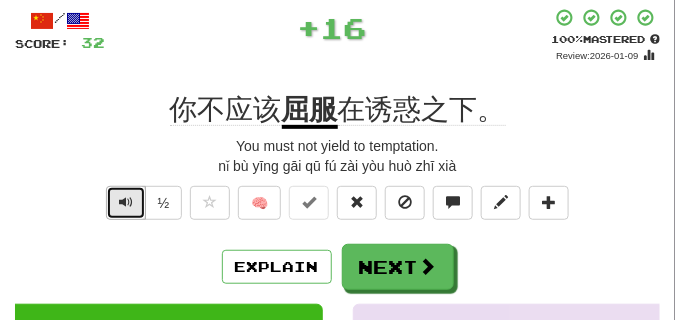 click at bounding box center (126, 203) 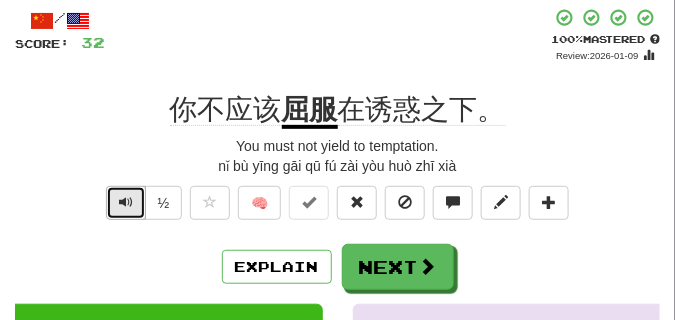 click at bounding box center (126, 202) 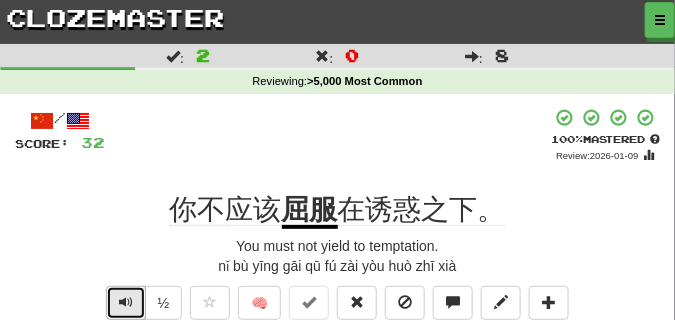 scroll, scrollTop: 100, scrollLeft: 0, axis: vertical 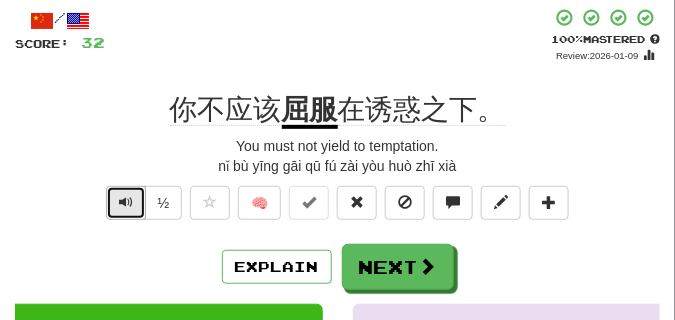 click at bounding box center (126, 202) 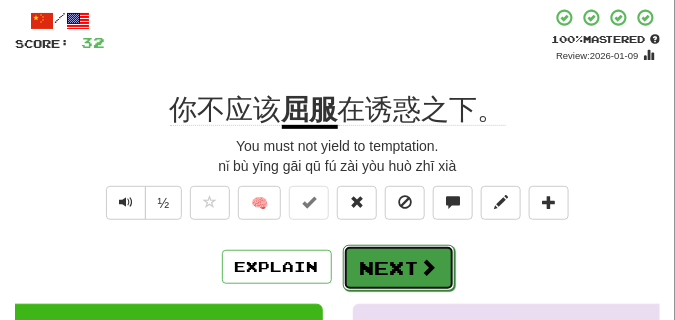 click on "Next" at bounding box center (399, 268) 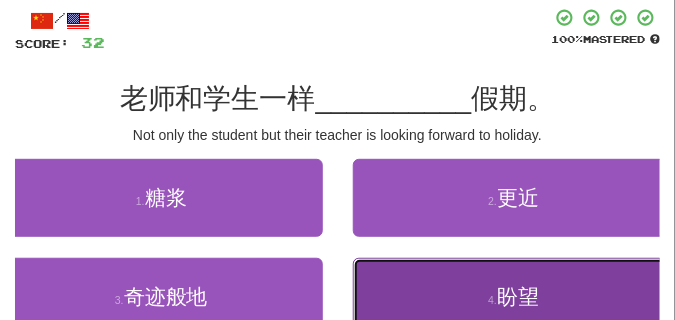 click on "4 . 盼望" at bounding box center (514, 297) 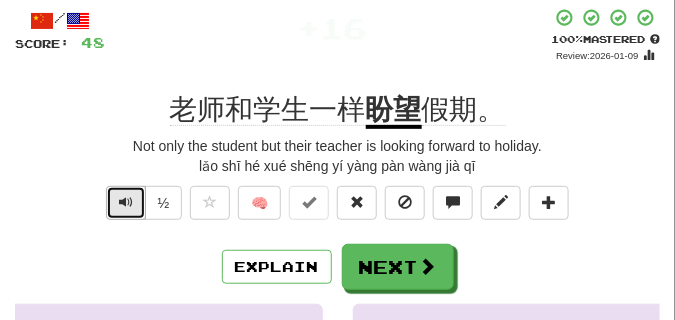 click at bounding box center (126, 202) 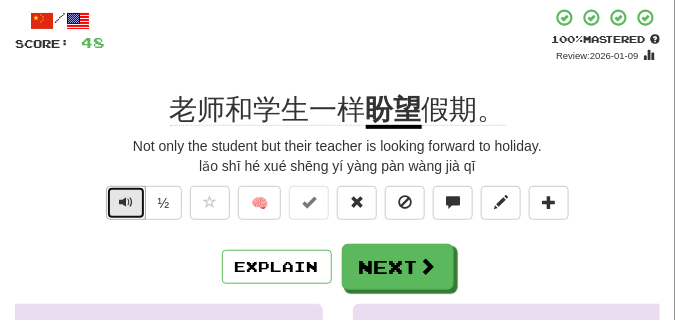 click at bounding box center [126, 202] 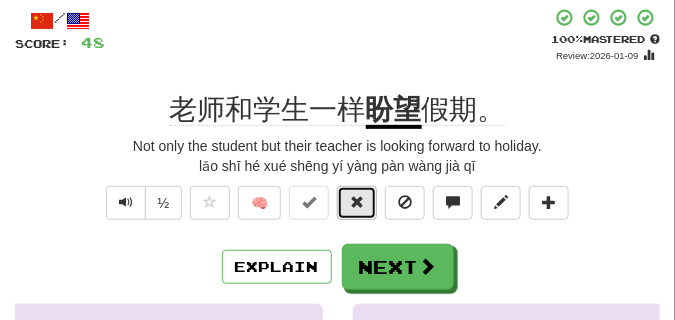 click at bounding box center [357, 203] 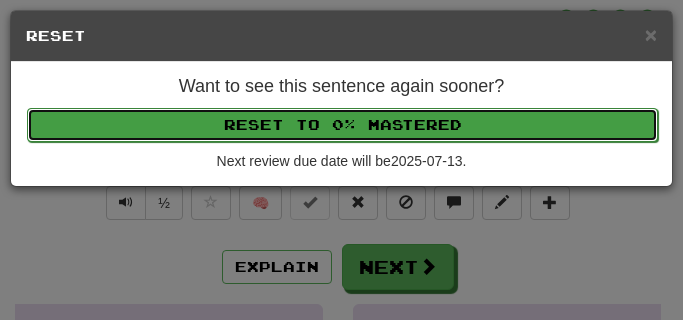 click on "Reset to 0% Mastered" at bounding box center [342, 125] 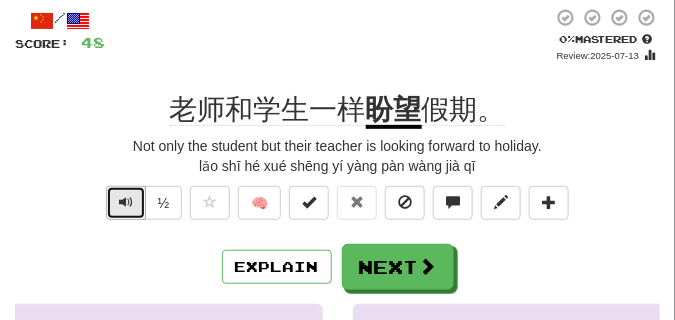 click at bounding box center (126, 203) 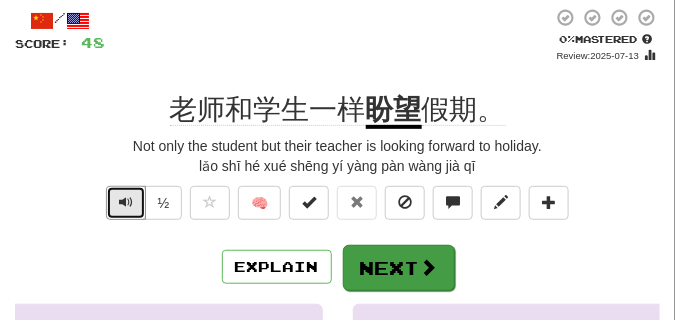 type 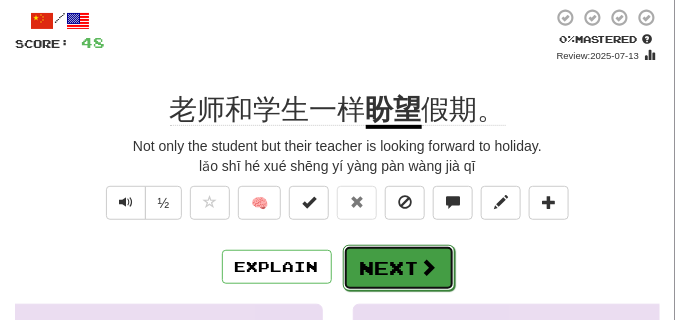 click on "Next" at bounding box center (399, 268) 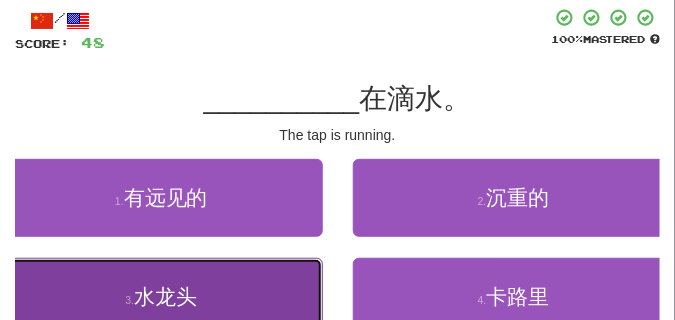 click on "3 . 水龙头" at bounding box center (161, 297) 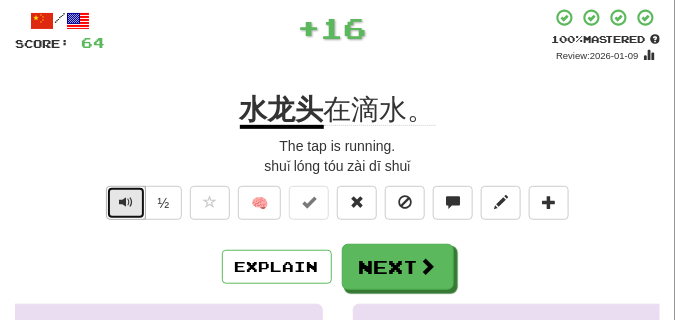 click at bounding box center [126, 203] 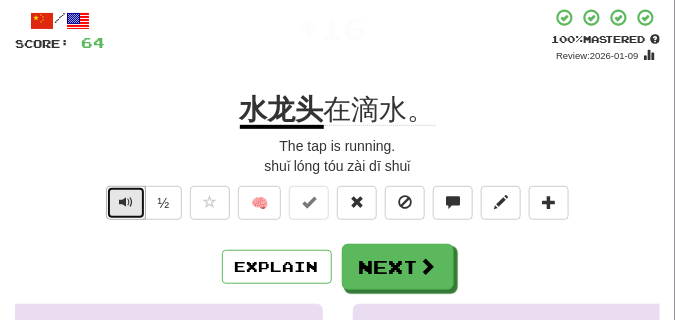 click at bounding box center (126, 202) 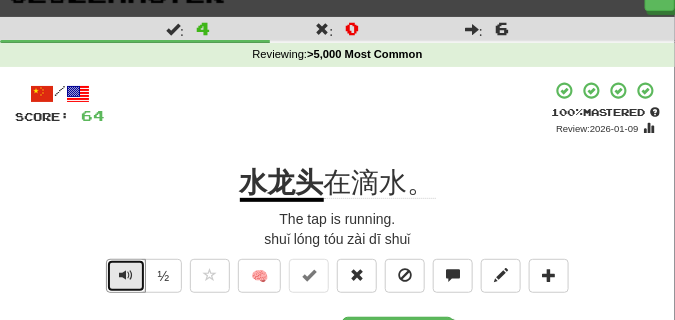 scroll, scrollTop: 50, scrollLeft: 0, axis: vertical 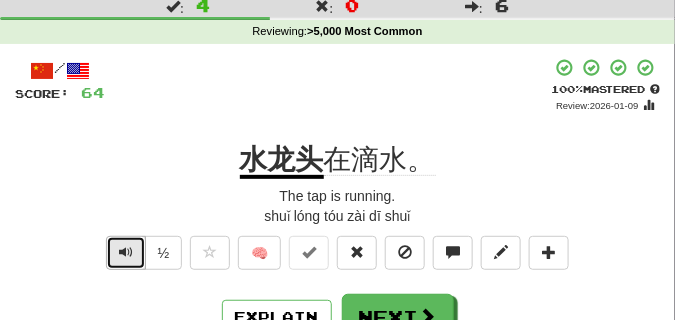 click at bounding box center (126, 253) 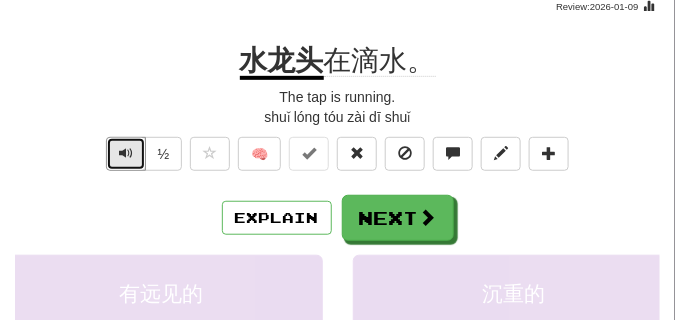 scroll, scrollTop: 150, scrollLeft: 0, axis: vertical 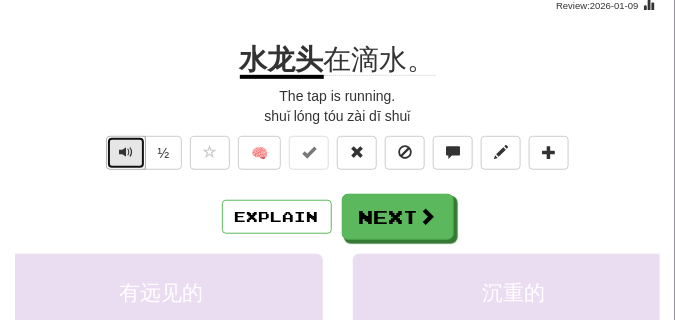 click at bounding box center [126, 153] 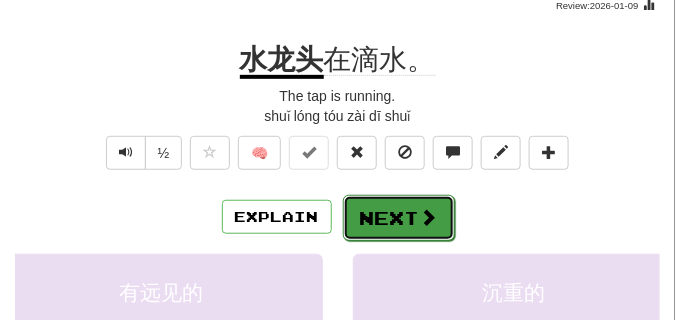 click on "Next" at bounding box center [399, 218] 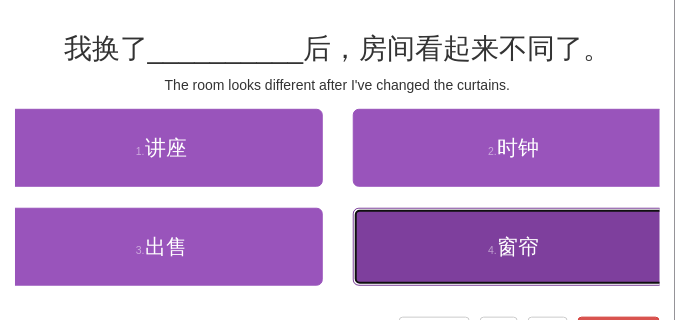 click on "4 . 窗帘" at bounding box center [514, 247] 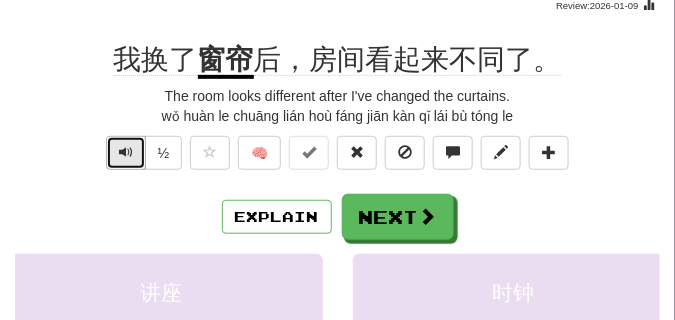 click at bounding box center (126, 153) 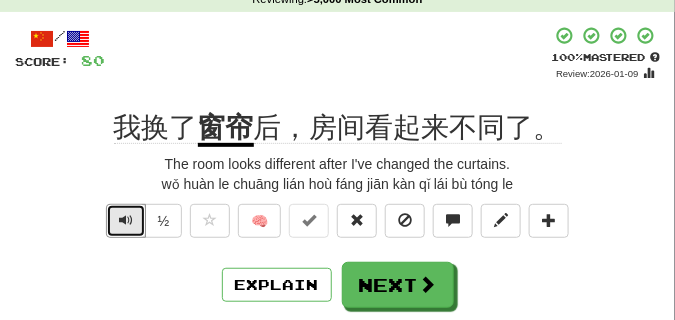 scroll, scrollTop: 100, scrollLeft: 0, axis: vertical 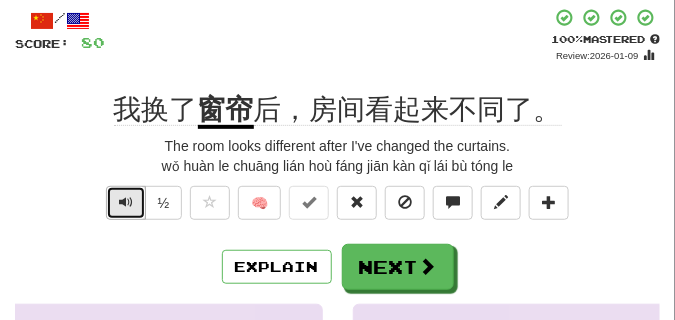 click at bounding box center (126, 203) 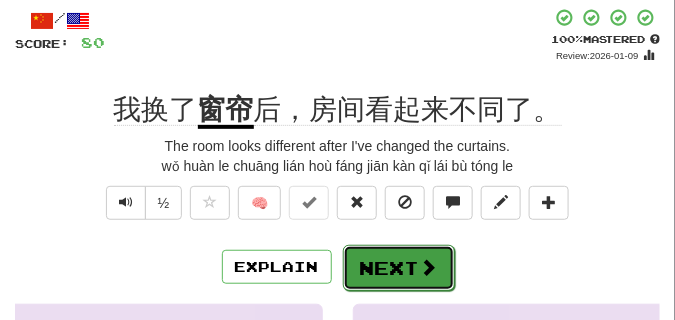 click on "Next" at bounding box center [399, 268] 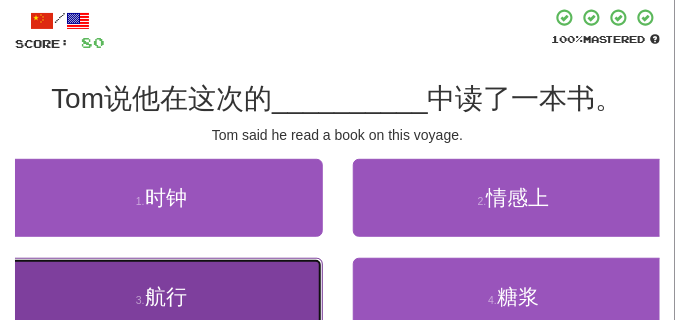 click on "3 . 航行" at bounding box center (161, 297) 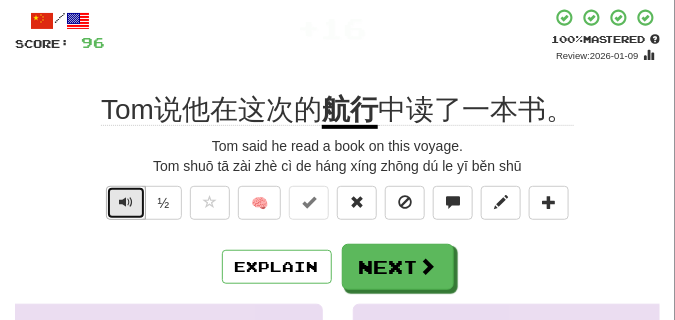 click at bounding box center [126, 202] 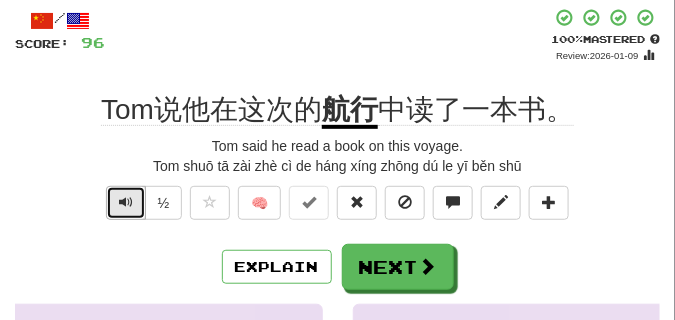 click at bounding box center [126, 202] 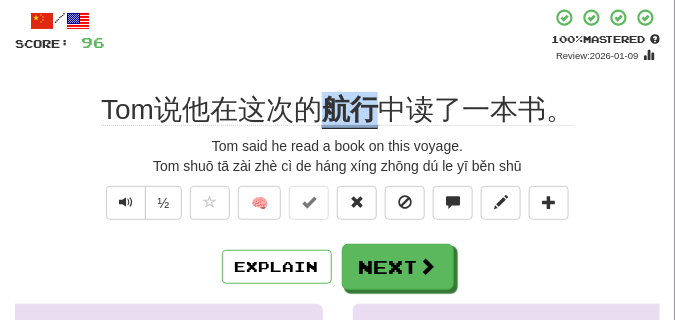 drag, startPoint x: 329, startPoint y: 94, endPoint x: 376, endPoint y: 106, distance: 48.507732 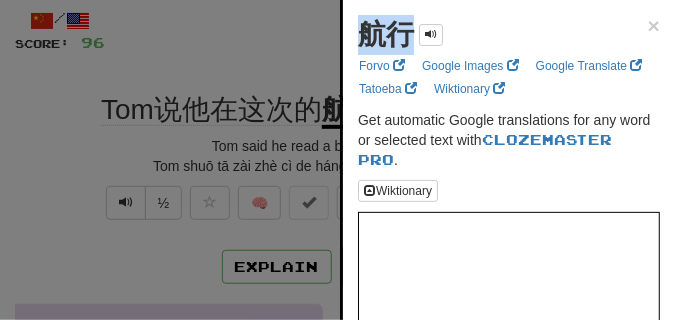 drag, startPoint x: 357, startPoint y: 47, endPoint x: 411, endPoint y: 44, distance: 54.08327 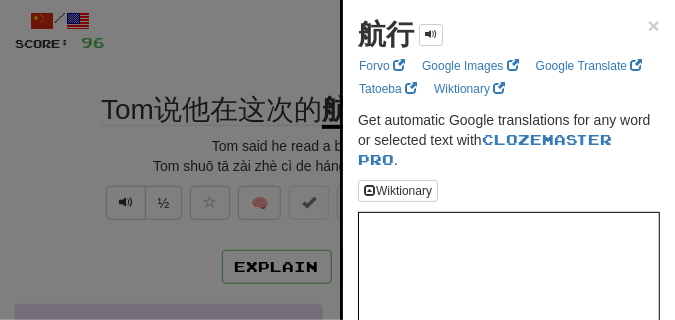 click at bounding box center (337, 160) 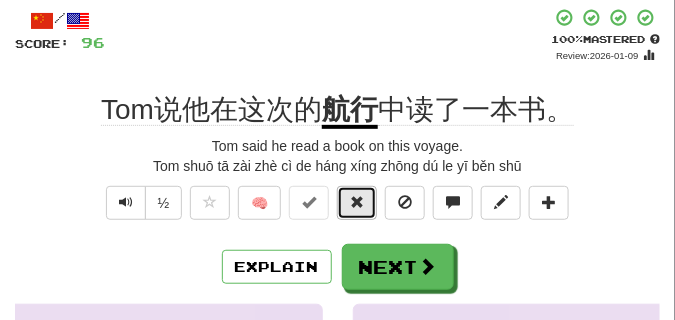 click at bounding box center [357, 203] 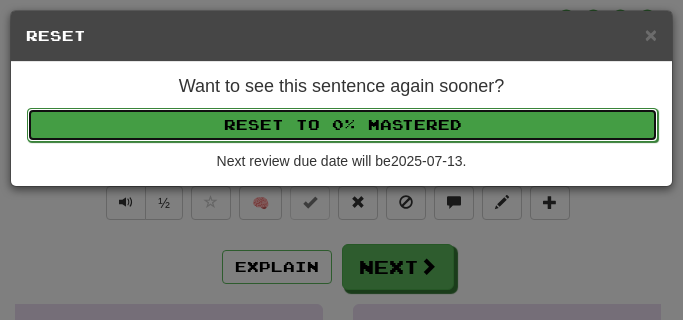 click on "Reset to 0% Mastered" at bounding box center (342, 125) 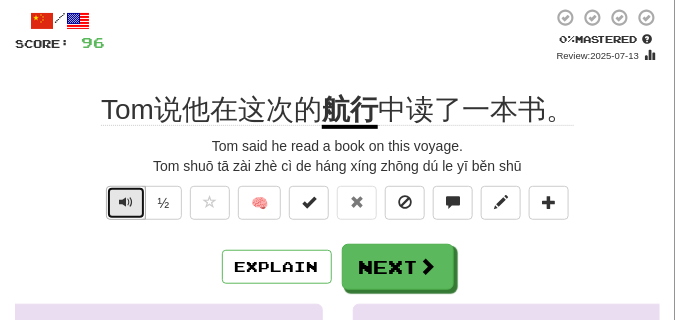 click at bounding box center (126, 202) 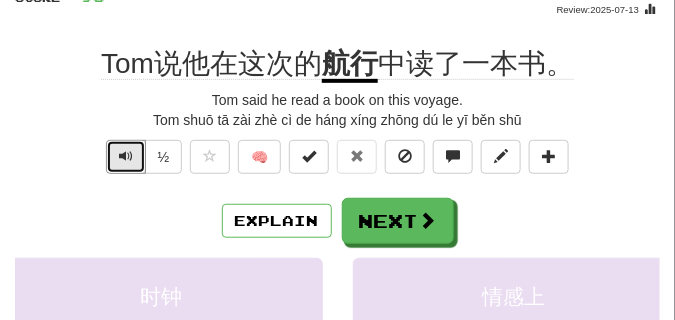 scroll, scrollTop: 150, scrollLeft: 0, axis: vertical 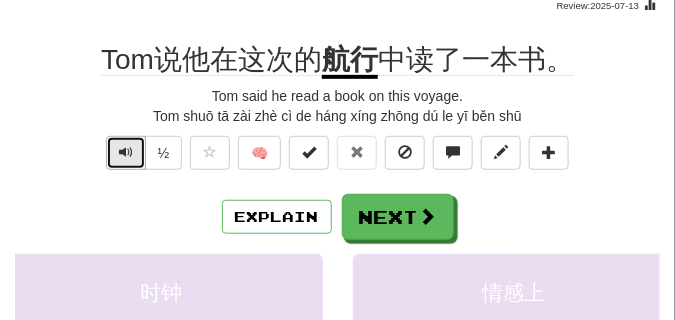 click at bounding box center [126, 152] 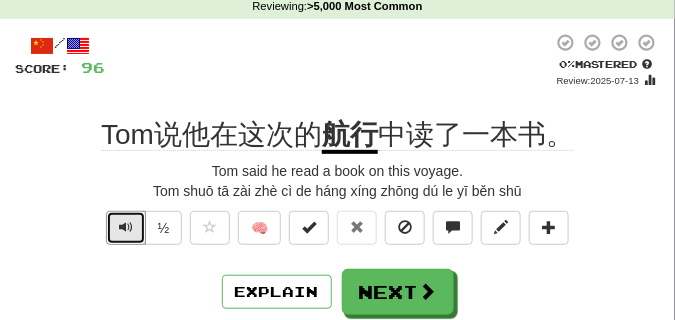 scroll, scrollTop: 100, scrollLeft: 0, axis: vertical 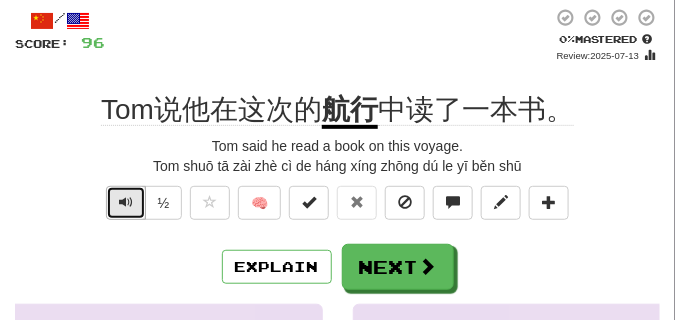 click at bounding box center [126, 202] 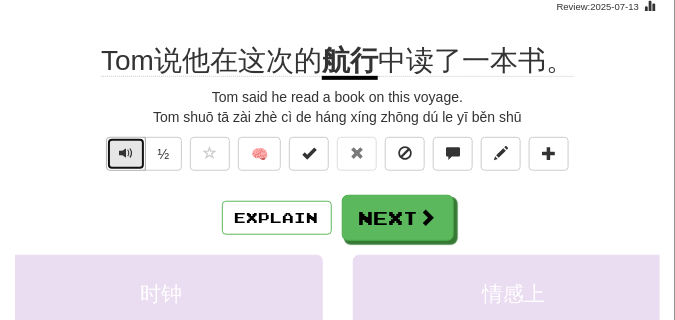 scroll, scrollTop: 150, scrollLeft: 0, axis: vertical 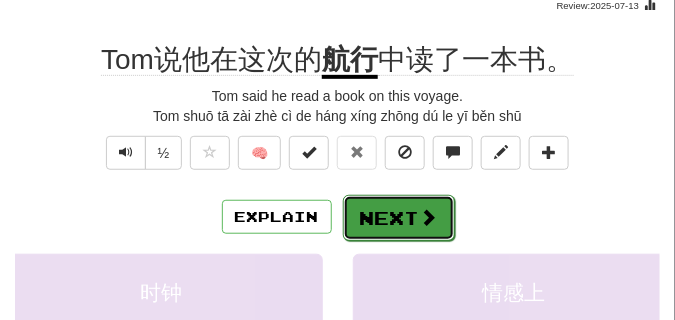 click on "Next" at bounding box center [399, 218] 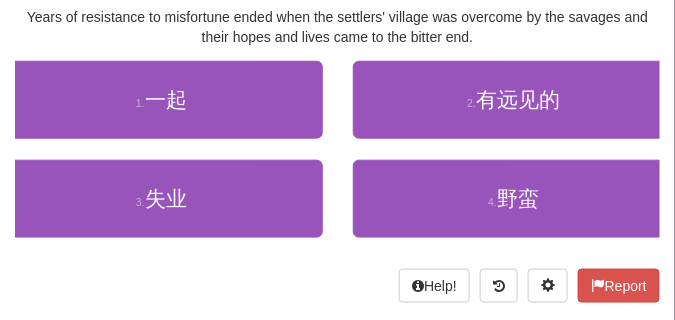 scroll, scrollTop: 300, scrollLeft: 0, axis: vertical 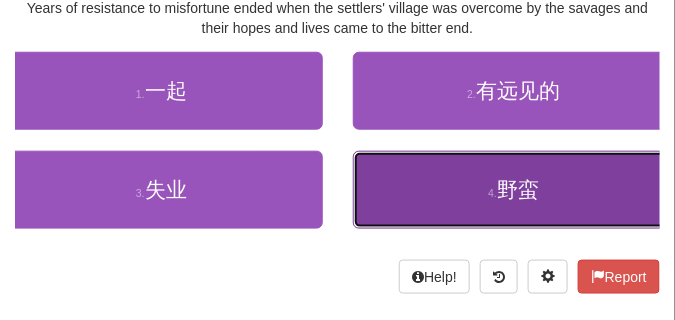 click on "4 . 野蛮" at bounding box center (514, 190) 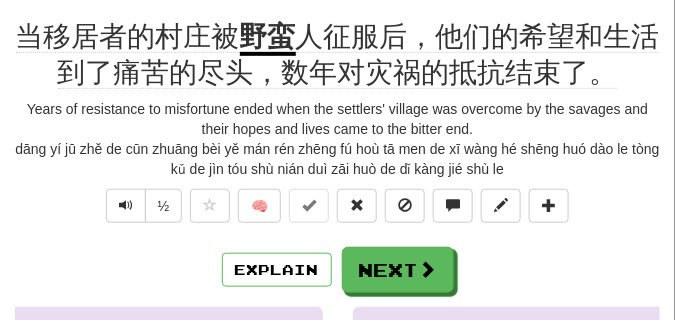 scroll, scrollTop: 174, scrollLeft: 0, axis: vertical 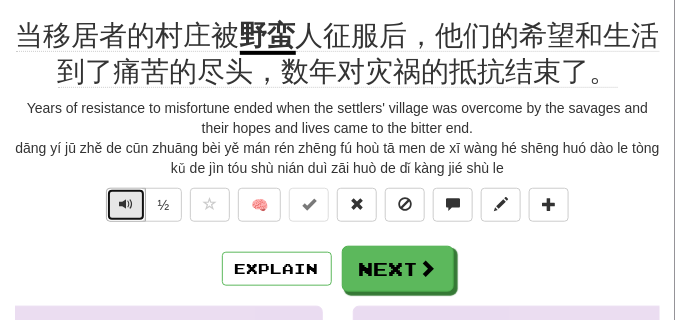 click at bounding box center [126, 204] 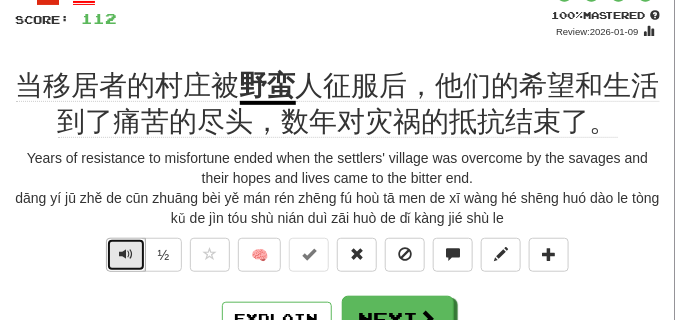 click at bounding box center [126, 255] 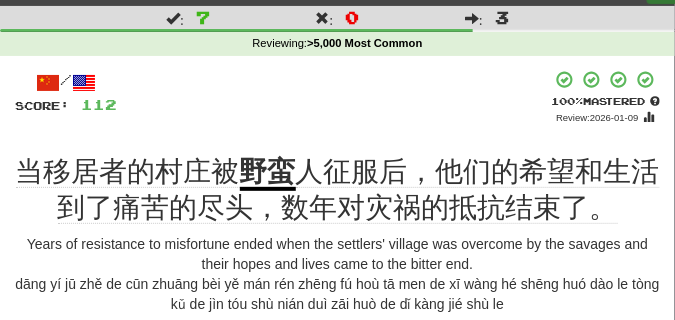scroll, scrollTop: 100, scrollLeft: 0, axis: vertical 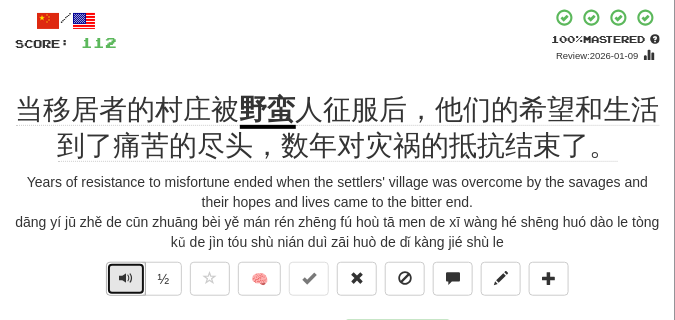 click at bounding box center [126, 279] 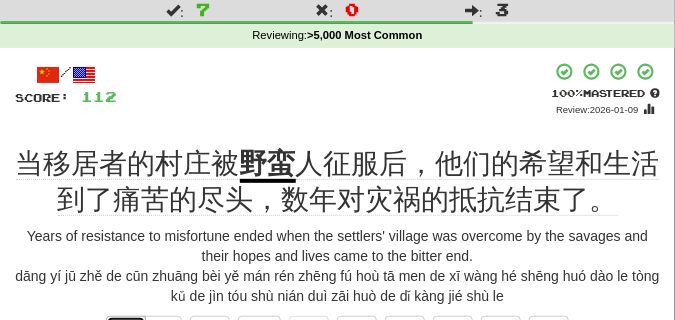 scroll, scrollTop: 100, scrollLeft: 0, axis: vertical 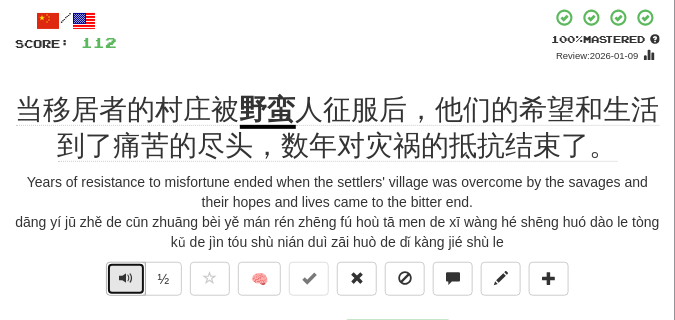click at bounding box center [126, 279] 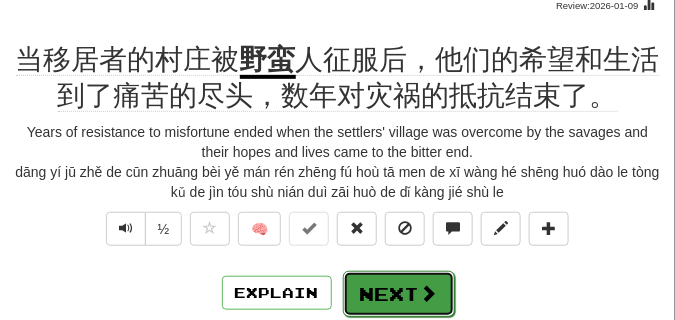 click on "Next" at bounding box center [399, 294] 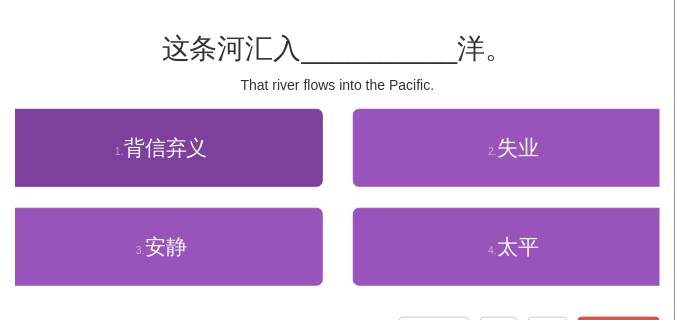 scroll, scrollTop: 100, scrollLeft: 0, axis: vertical 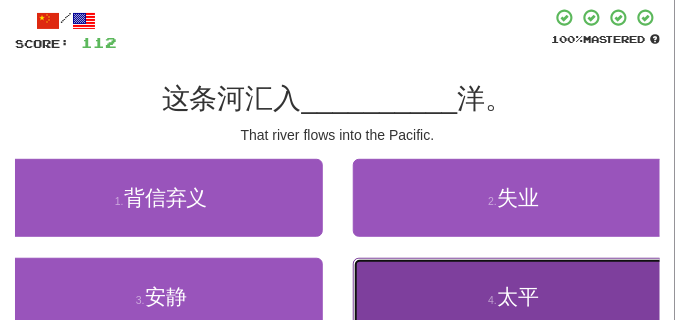 click on "4 . 太平" at bounding box center [514, 297] 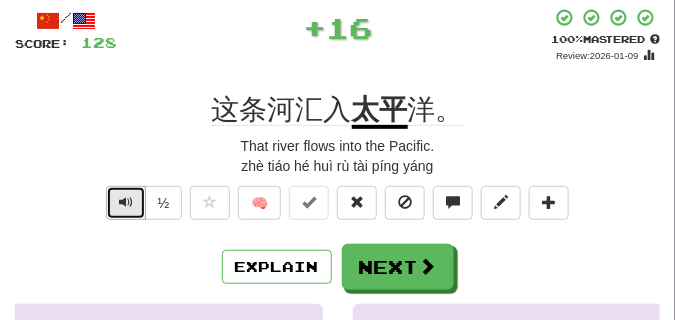 click at bounding box center (126, 203) 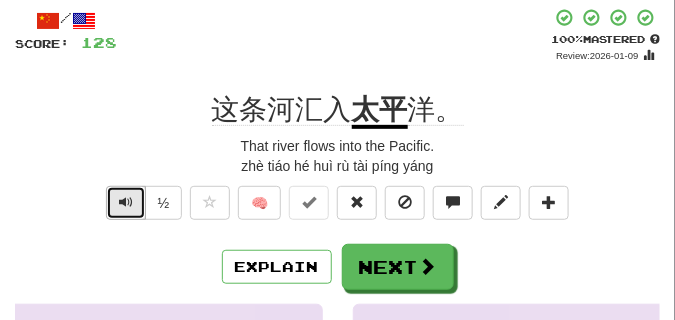 click at bounding box center (126, 203) 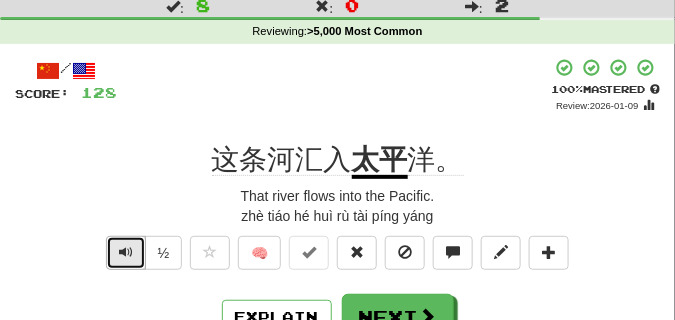 scroll, scrollTop: 150, scrollLeft: 0, axis: vertical 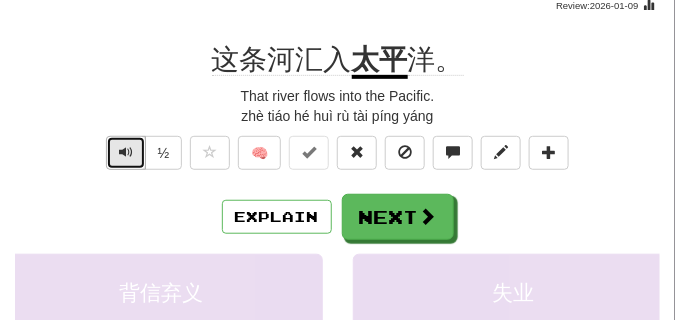 click at bounding box center [126, 152] 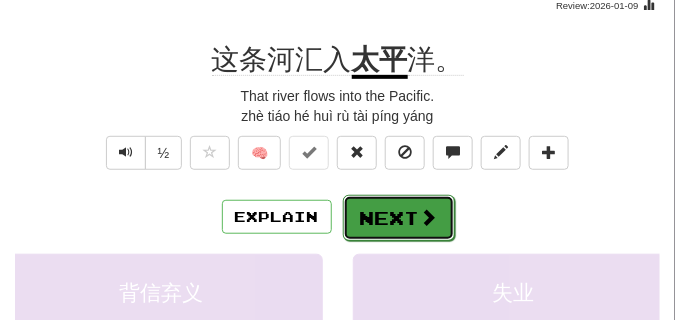 click on "Next" at bounding box center [399, 218] 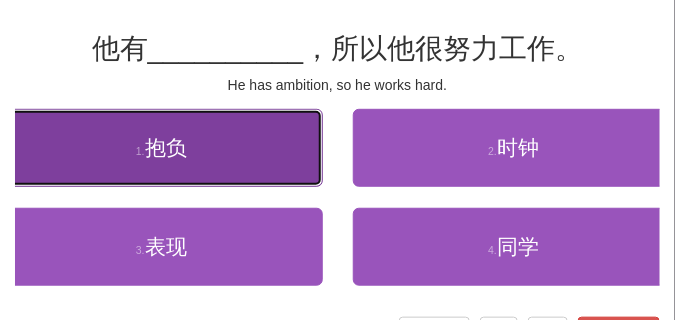 click on "1 . 抱负" at bounding box center [161, 148] 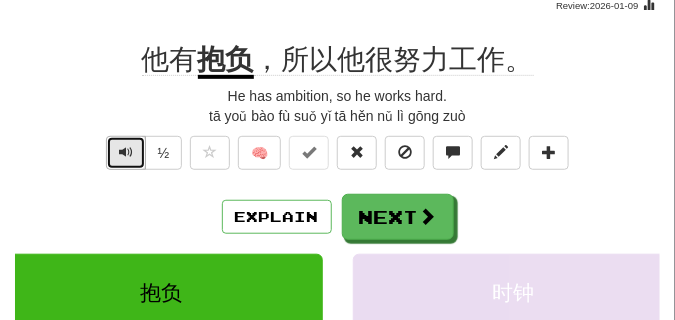 click at bounding box center [126, 153] 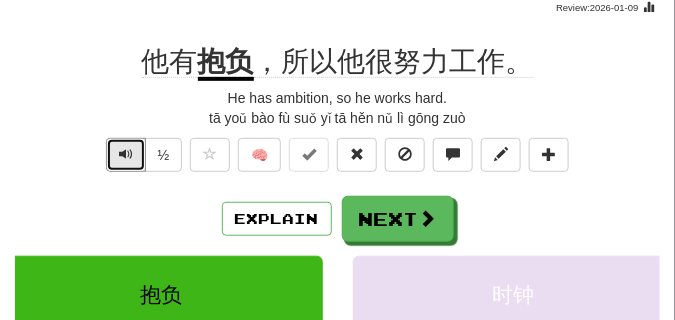 scroll, scrollTop: 150, scrollLeft: 0, axis: vertical 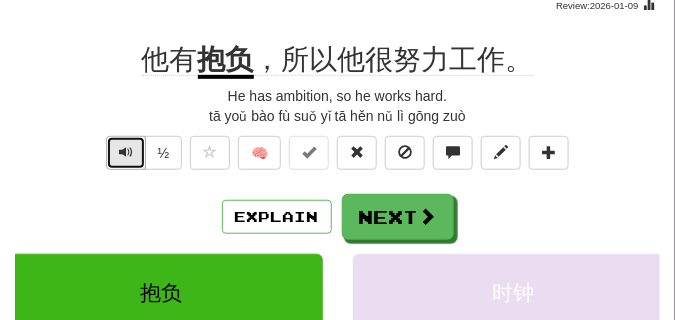 click at bounding box center (126, 152) 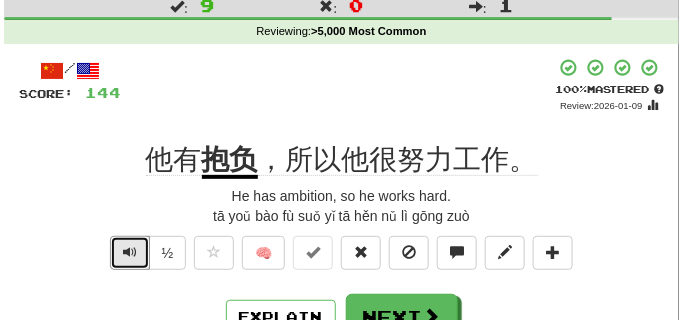 scroll, scrollTop: 100, scrollLeft: 0, axis: vertical 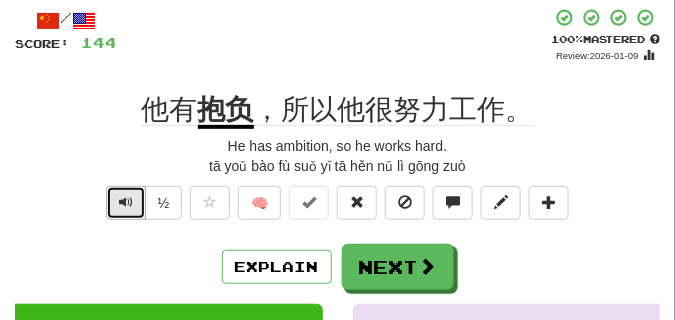 click at bounding box center [126, 202] 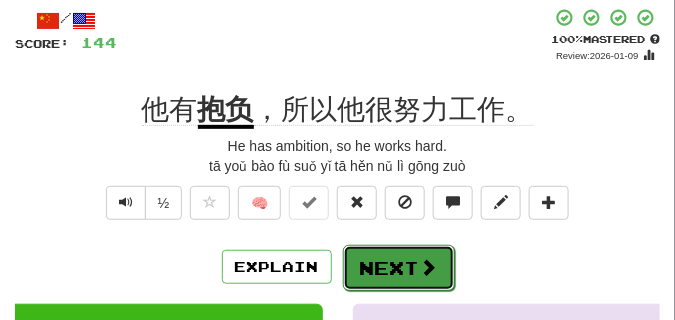 click on "Next" at bounding box center [399, 268] 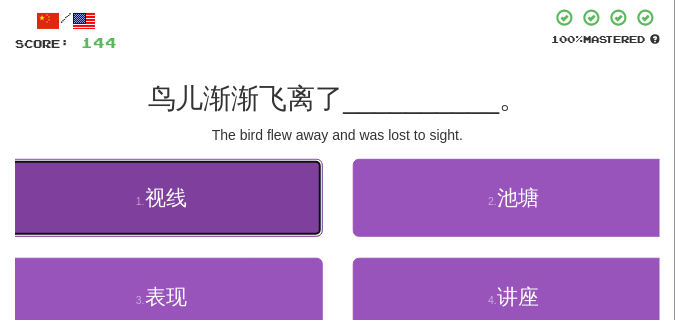 drag, startPoint x: 145, startPoint y: 194, endPoint x: 120, endPoint y: 141, distance: 58.60034 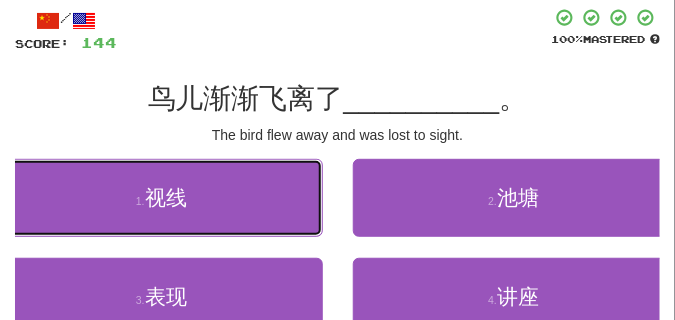 click on "1 . 视线" at bounding box center [161, 198] 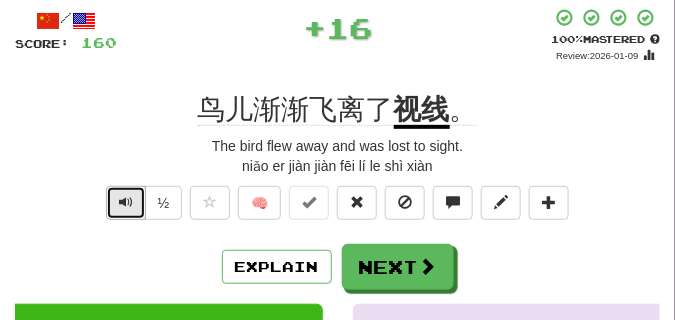 click at bounding box center [126, 203] 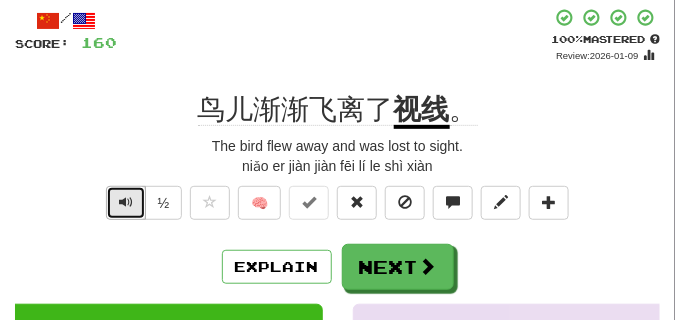 click at bounding box center [126, 202] 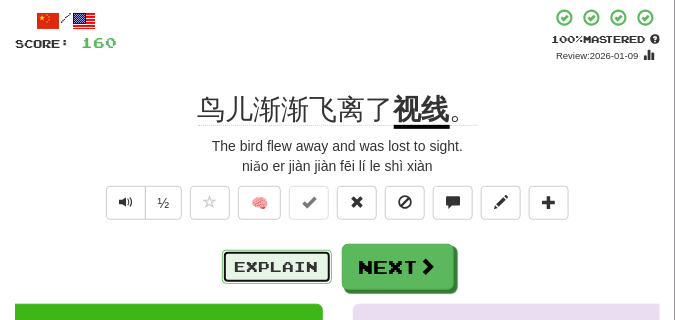 click on "Explain" at bounding box center (277, 267) 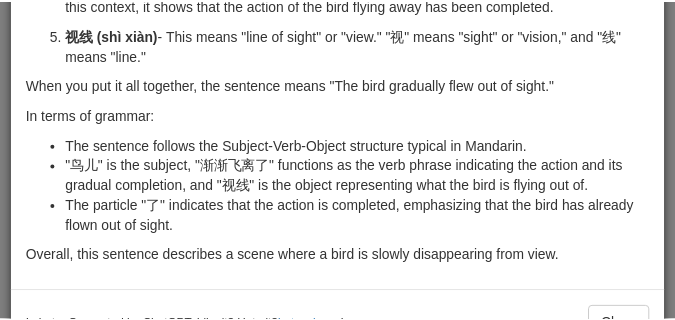 scroll, scrollTop: 347, scrollLeft: 0, axis: vertical 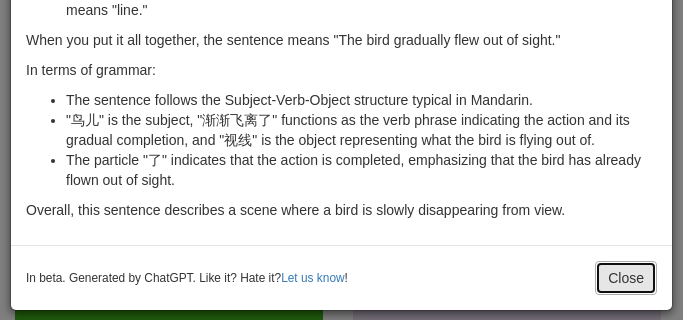click on "Close" at bounding box center (626, 278) 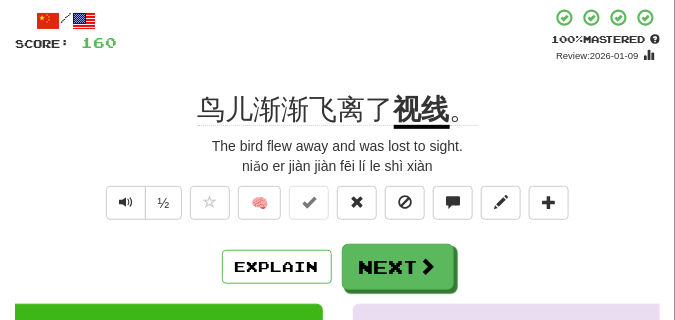 click on "½" at bounding box center (142, 208) 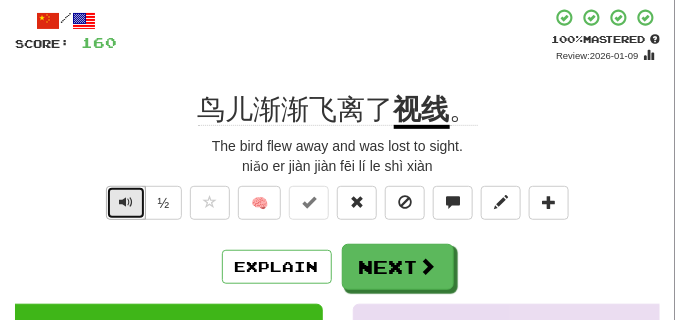click at bounding box center (126, 202) 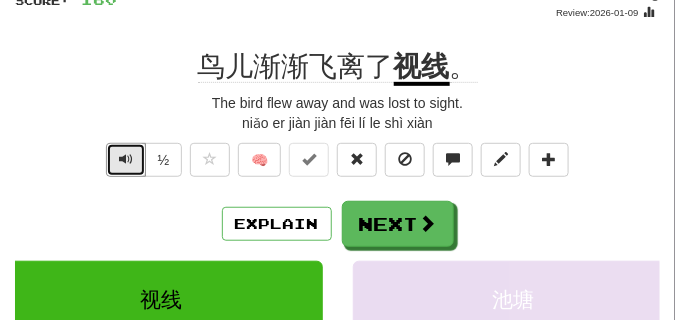scroll, scrollTop: 200, scrollLeft: 0, axis: vertical 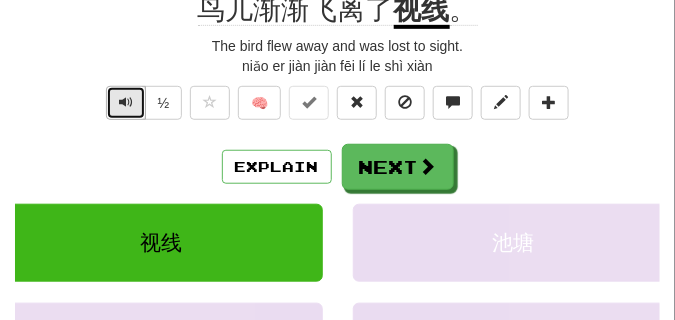 click at bounding box center [126, 102] 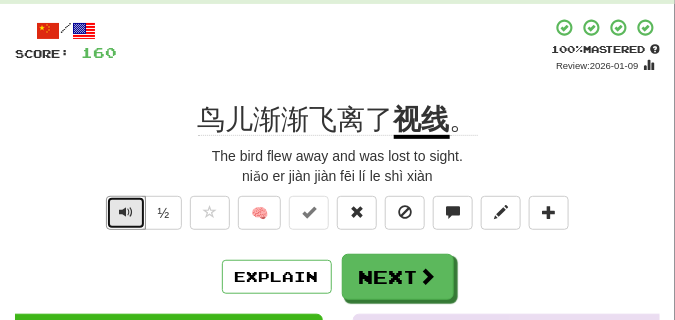 scroll, scrollTop: 100, scrollLeft: 0, axis: vertical 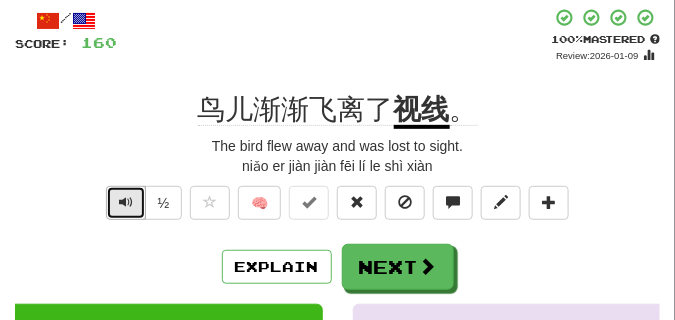 click at bounding box center (126, 202) 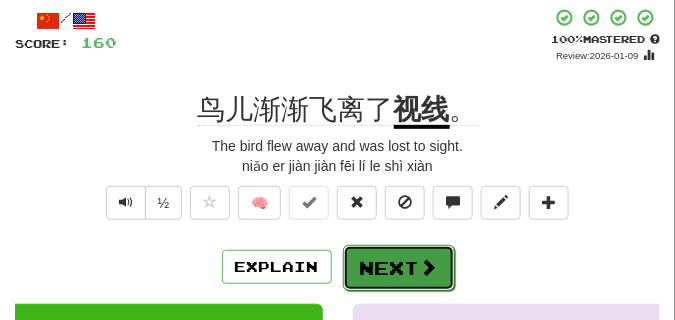 click on "Next" at bounding box center (399, 268) 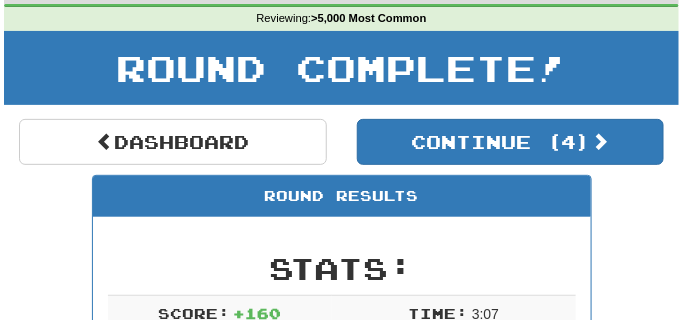 scroll, scrollTop: 38, scrollLeft: 0, axis: vertical 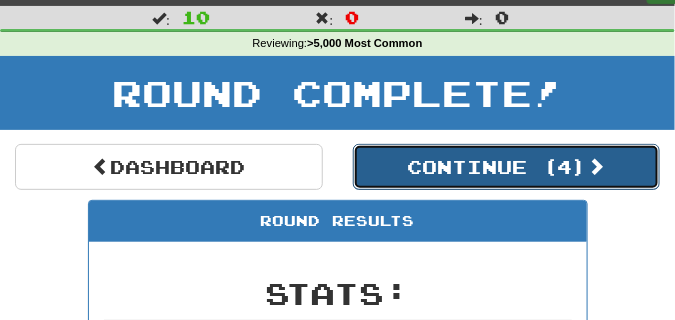 click on "Continue ( 4 )" at bounding box center (507, 167) 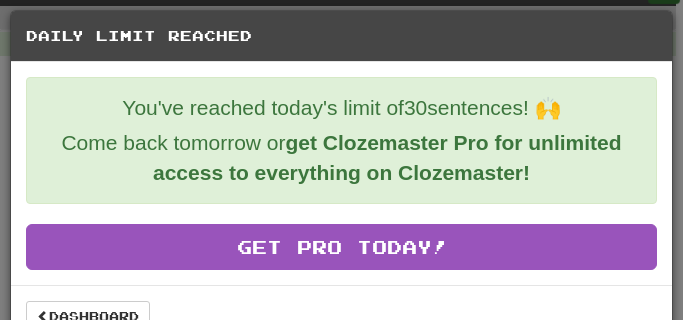 scroll, scrollTop: 36, scrollLeft: 0, axis: vertical 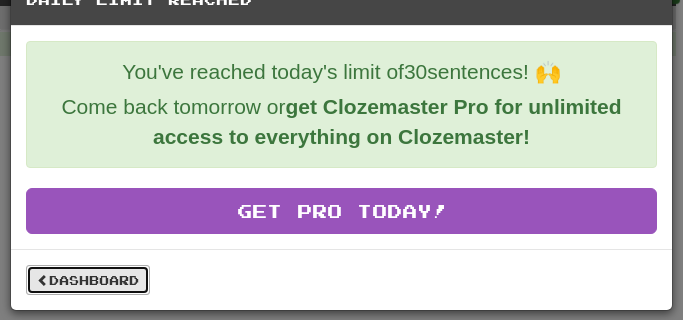 click on "Dashboard" at bounding box center [88, 280] 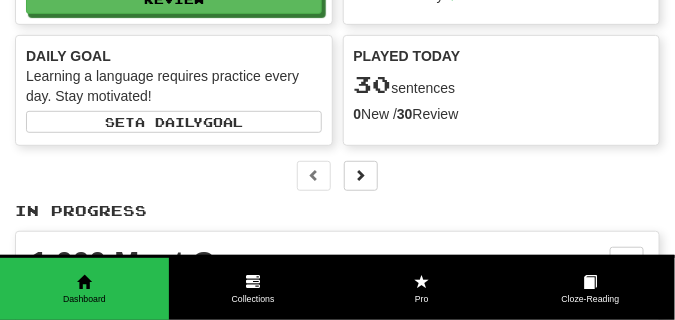 scroll, scrollTop: 0, scrollLeft: 0, axis: both 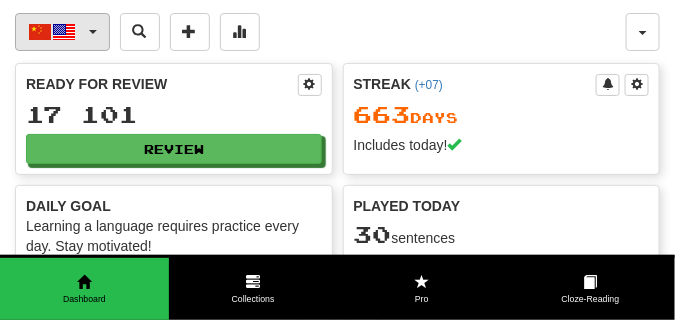 click on "中文  /  English" at bounding box center [62, 32] 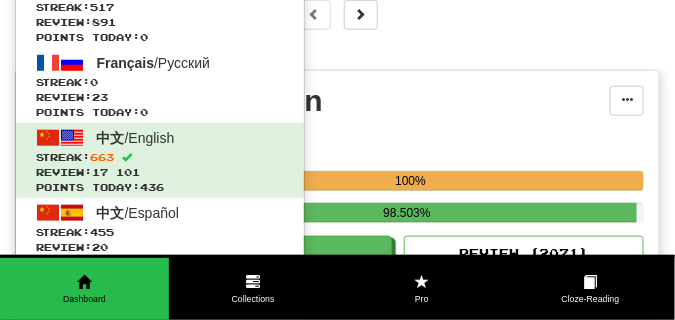 scroll, scrollTop: 400, scrollLeft: 0, axis: vertical 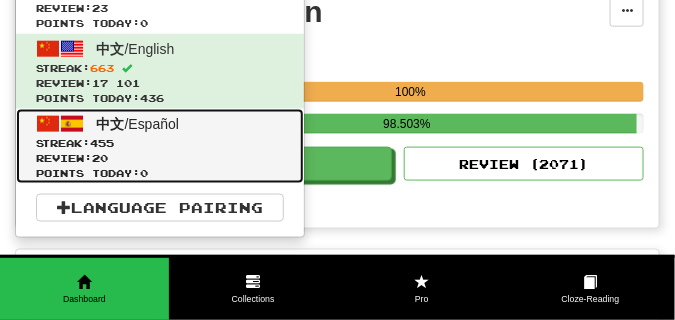 click on "455" at bounding box center [102, 143] 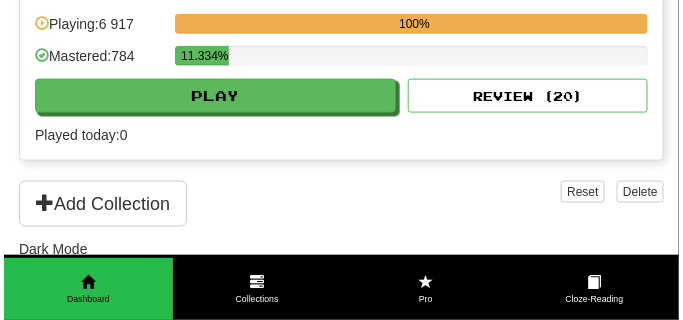 scroll, scrollTop: 450, scrollLeft: 0, axis: vertical 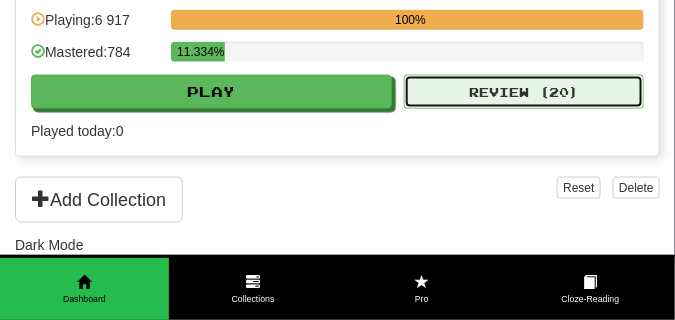 click on "Review ( 20 )" 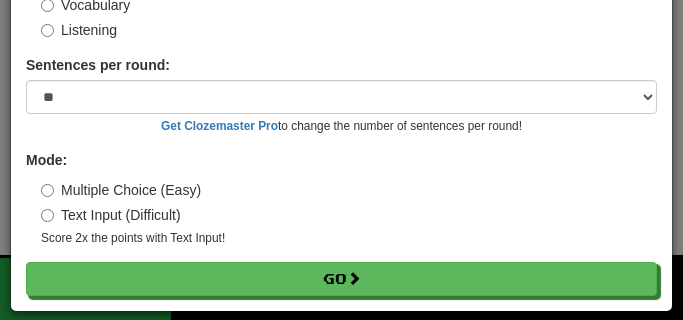scroll, scrollTop: 161, scrollLeft: 0, axis: vertical 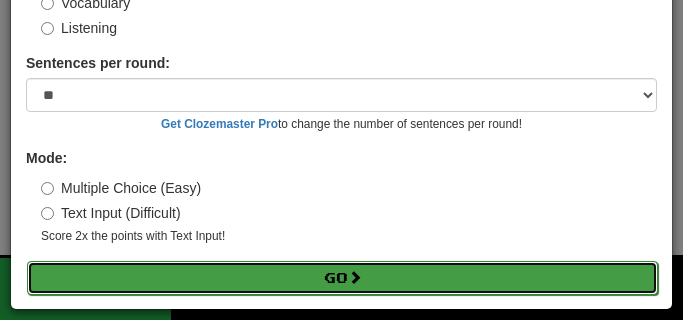 click on "Go" at bounding box center [342, 278] 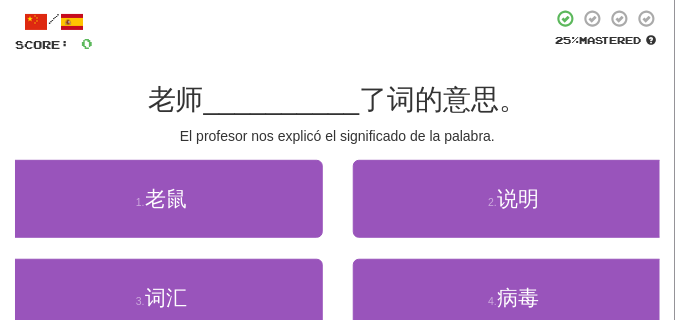 scroll, scrollTop: 100, scrollLeft: 0, axis: vertical 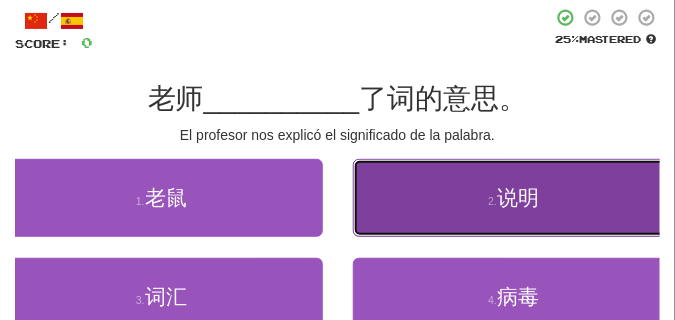 click on "2 .  说明" at bounding box center [514, 198] 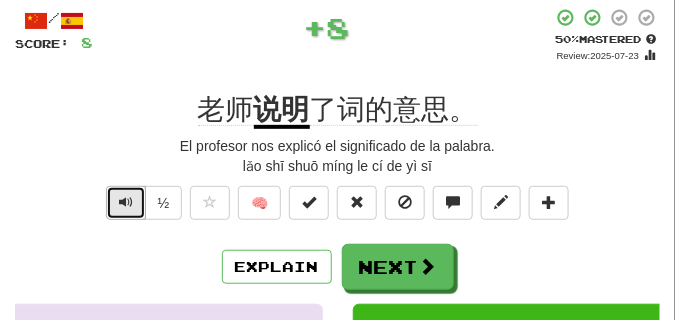 click at bounding box center (126, 202) 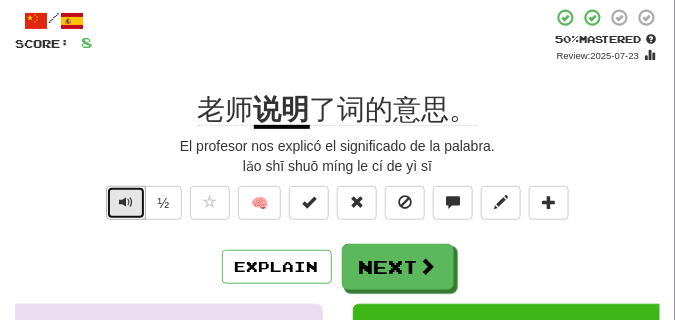 click at bounding box center (126, 202) 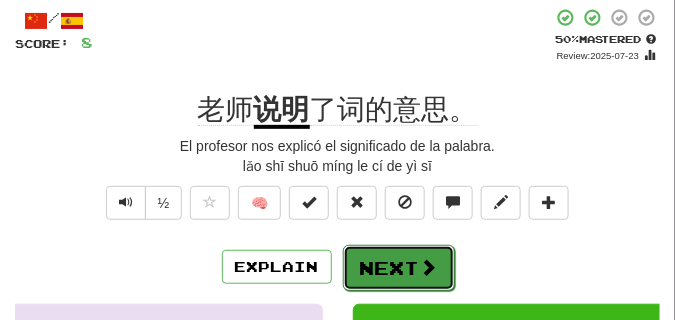 click on "Next" at bounding box center [399, 268] 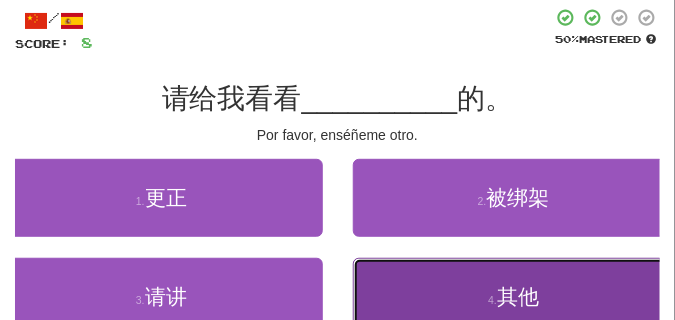 click on "4 .  其他" at bounding box center (514, 297) 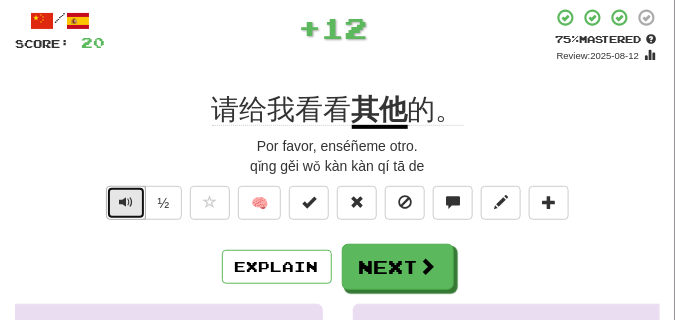click at bounding box center (126, 203) 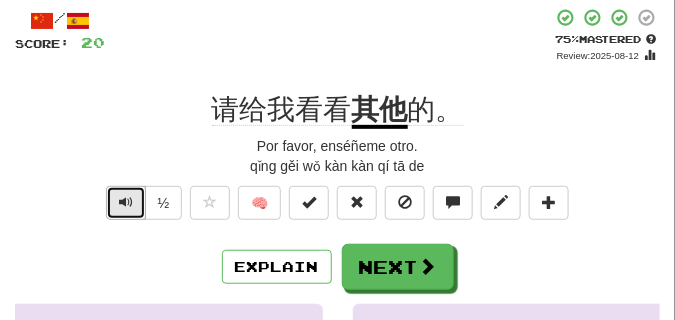 click at bounding box center [126, 202] 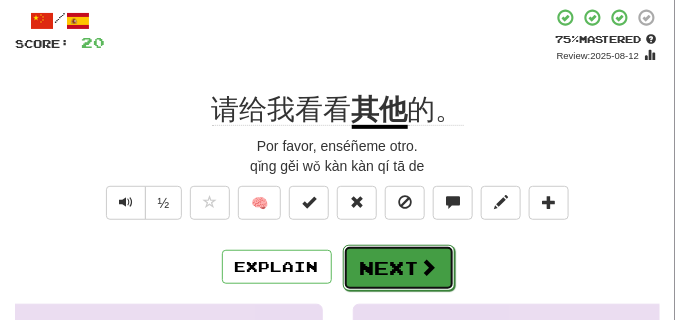 click on "Next" at bounding box center (399, 268) 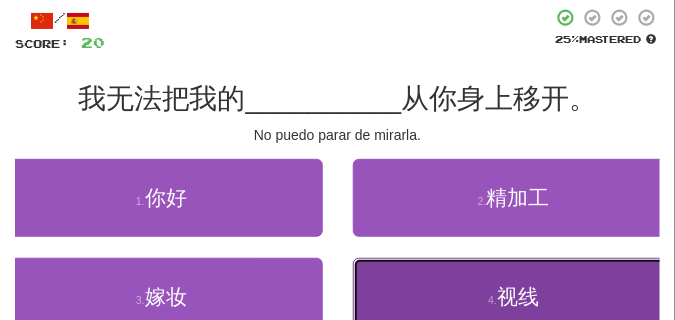 click on "4 .  视线" at bounding box center (514, 297) 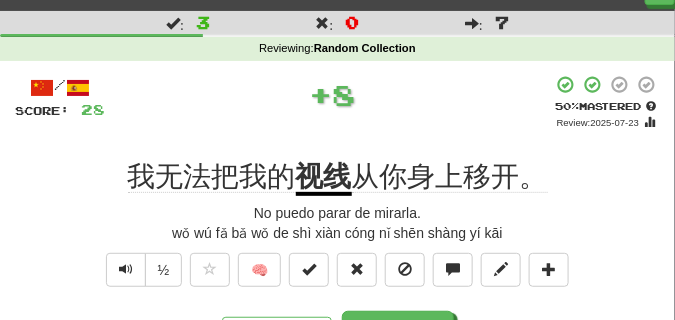 scroll, scrollTop: 50, scrollLeft: 0, axis: vertical 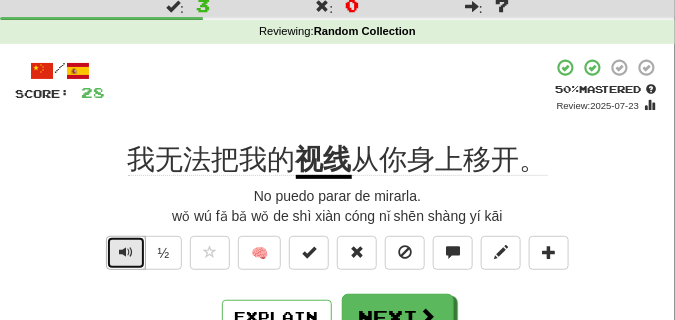 click at bounding box center (126, 252) 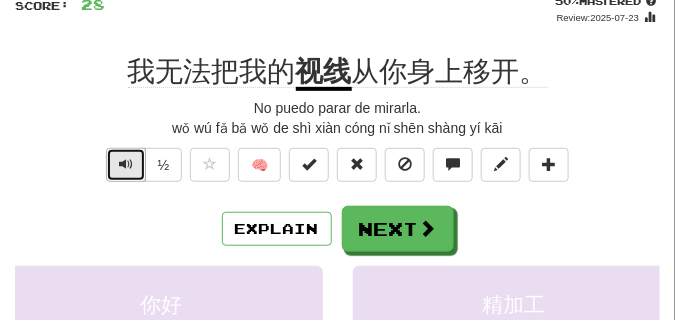 scroll, scrollTop: 150, scrollLeft: 0, axis: vertical 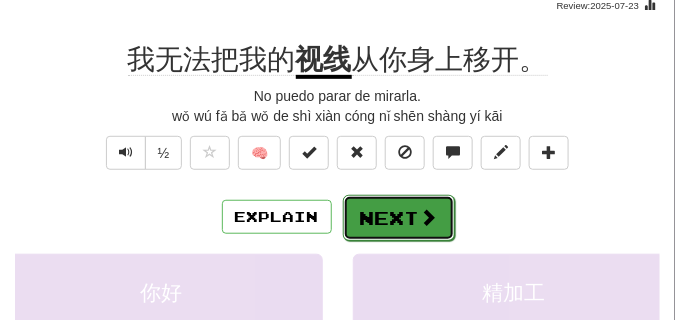 click on "Next" at bounding box center [399, 218] 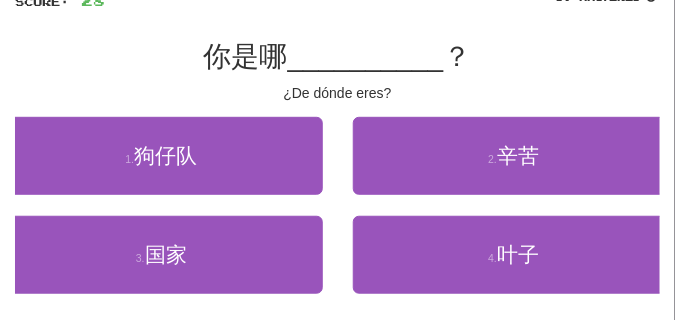 scroll, scrollTop: 150, scrollLeft: 0, axis: vertical 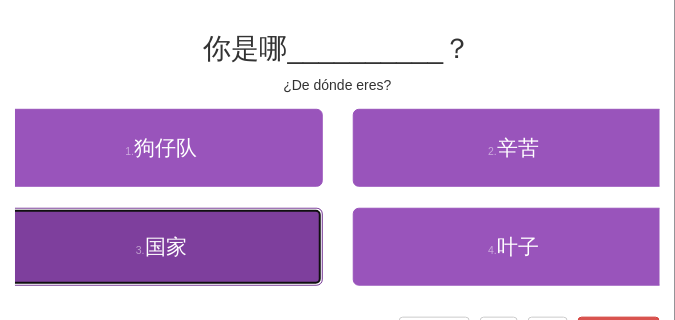 click on "国家" at bounding box center (166, 246) 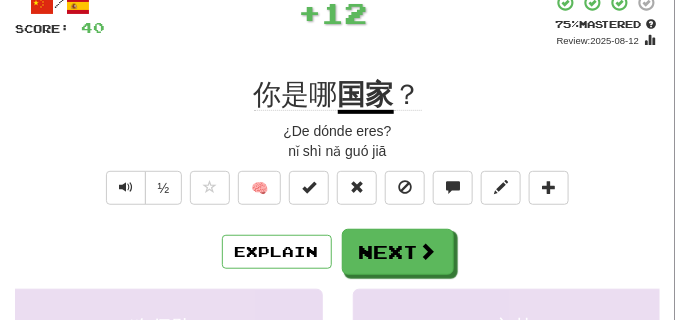 scroll, scrollTop: 50, scrollLeft: 0, axis: vertical 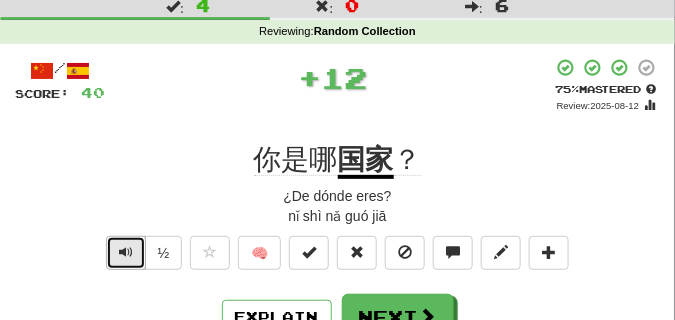 click at bounding box center (126, 252) 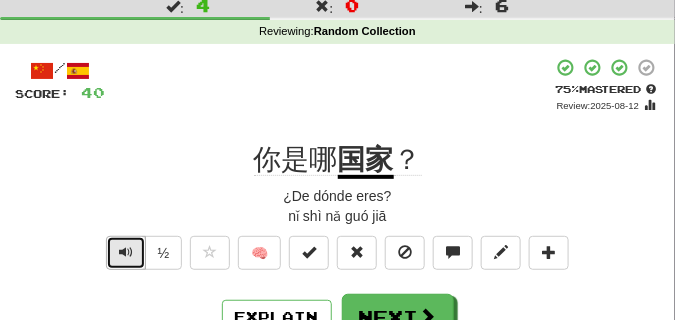 click at bounding box center [126, 252] 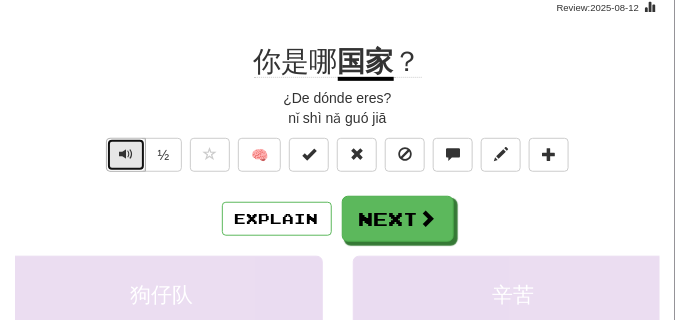 scroll, scrollTop: 150, scrollLeft: 0, axis: vertical 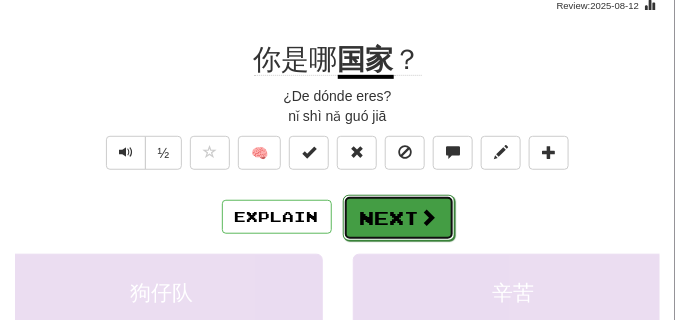 click on "Next" at bounding box center [399, 218] 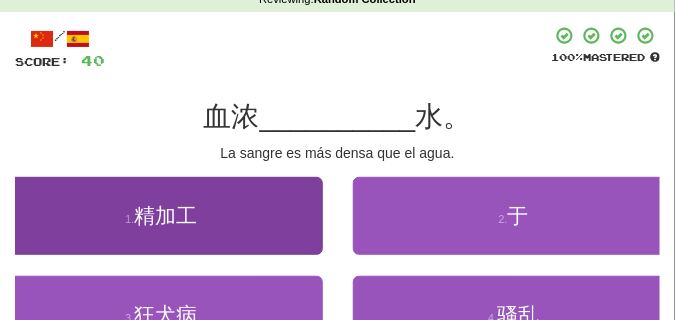 scroll, scrollTop: 100, scrollLeft: 0, axis: vertical 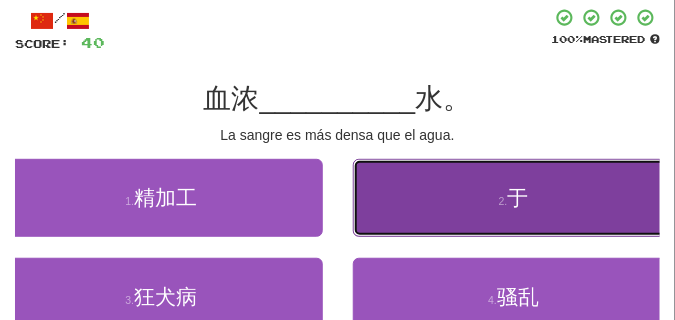 click on "2 .  于" at bounding box center [514, 198] 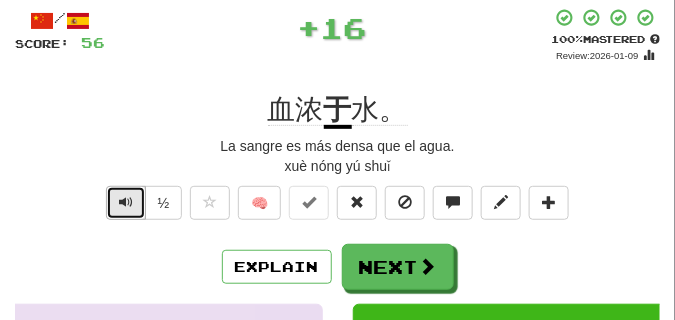 click at bounding box center [126, 203] 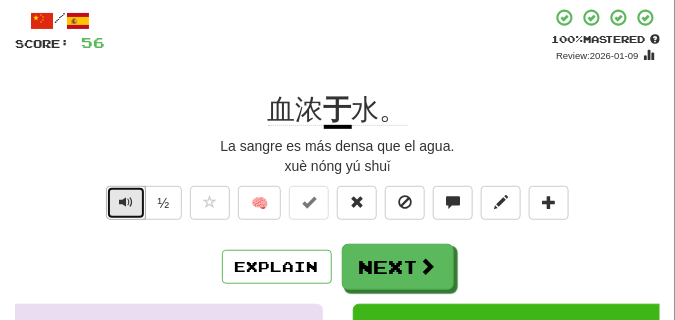 click at bounding box center (126, 202) 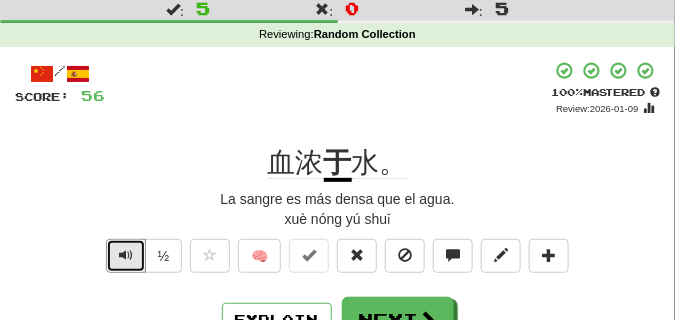 scroll, scrollTop: 100, scrollLeft: 0, axis: vertical 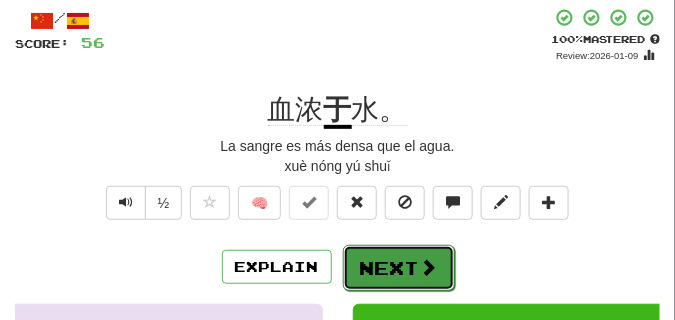 click at bounding box center (429, 267) 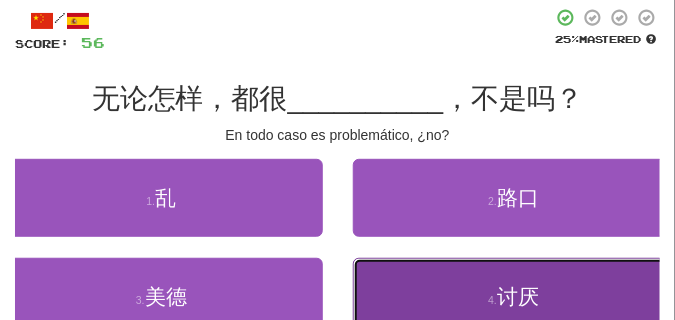click on "4 .  讨厌" at bounding box center (514, 297) 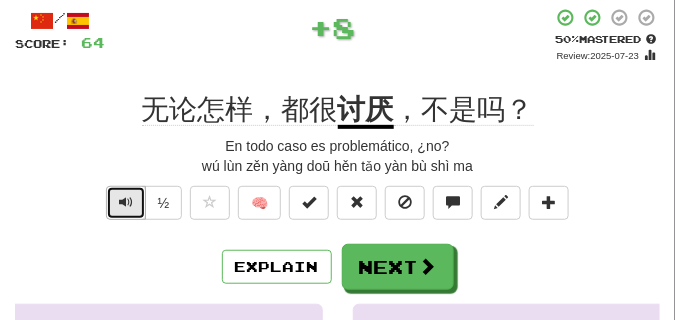 click at bounding box center (126, 202) 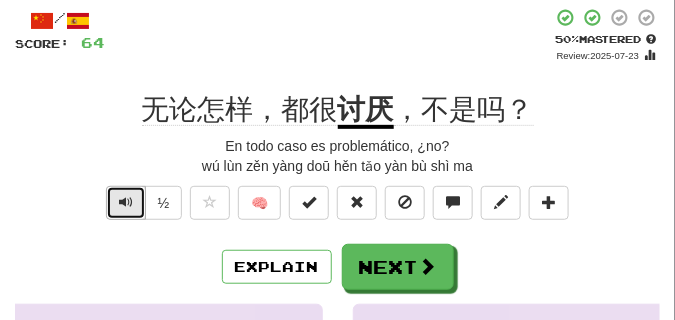 click at bounding box center [126, 202] 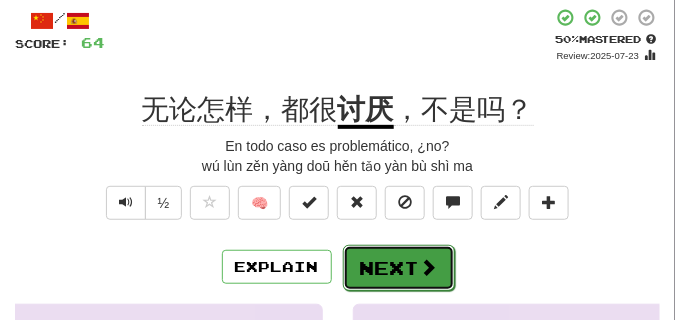 click on "Next" at bounding box center [399, 268] 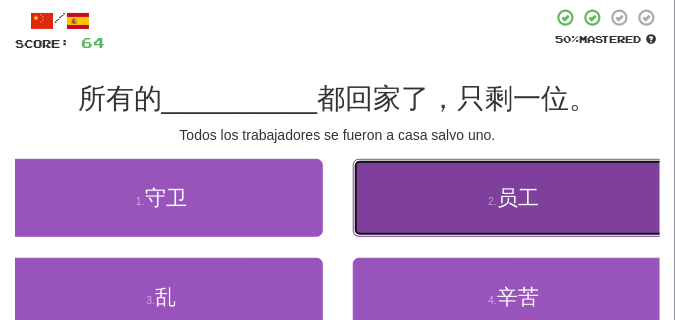 click on "2 .  员工" at bounding box center [514, 198] 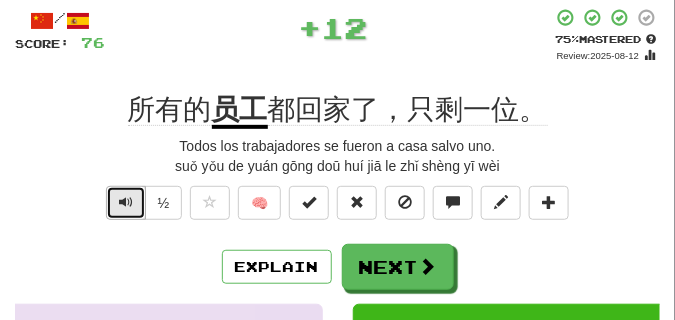 click at bounding box center [126, 202] 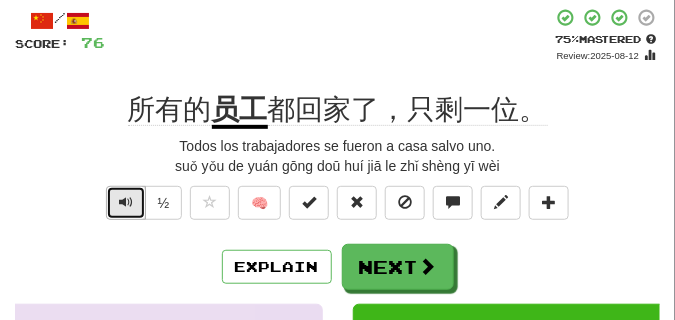 click at bounding box center (126, 202) 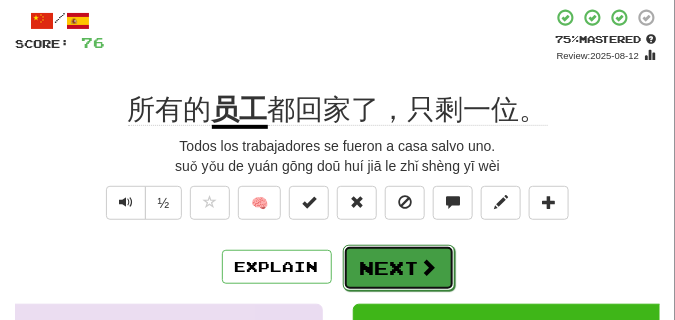click on "Next" at bounding box center [399, 268] 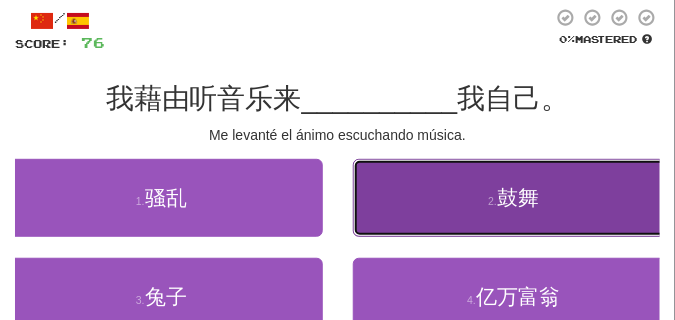 click on "2 .  鼓舞" at bounding box center [514, 198] 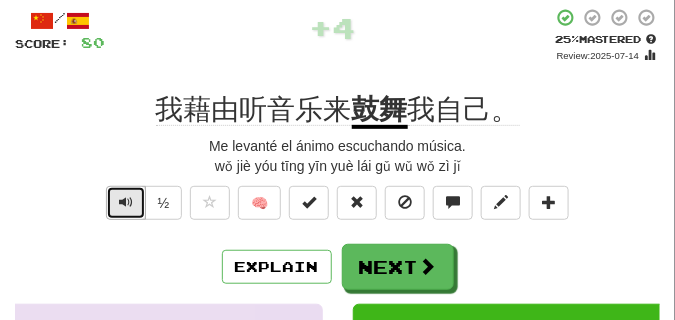 click at bounding box center (126, 202) 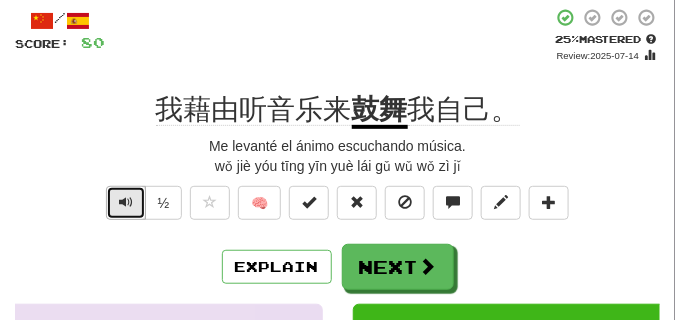 click at bounding box center [126, 202] 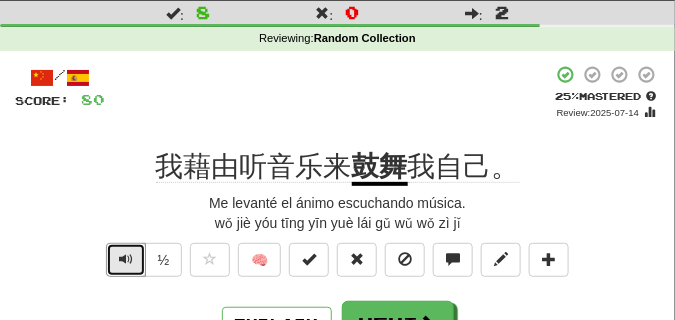 scroll, scrollTop: 100, scrollLeft: 0, axis: vertical 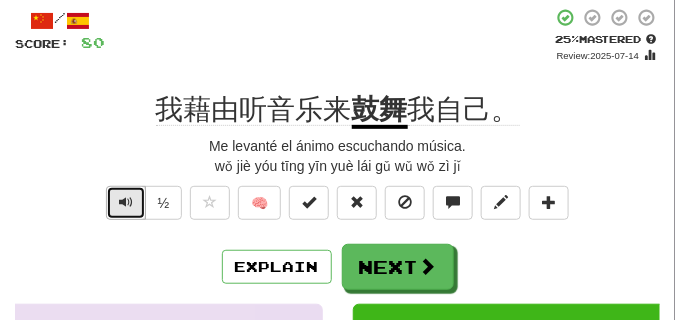 click at bounding box center [126, 203] 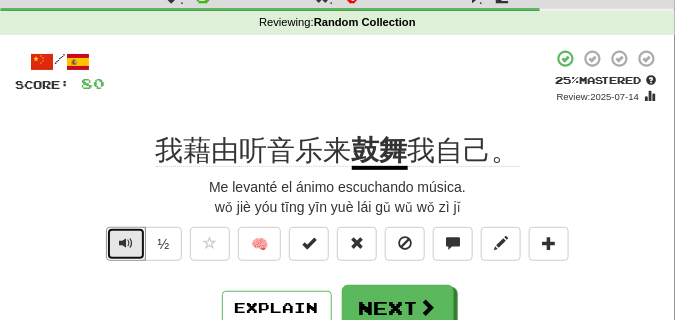 scroll, scrollTop: 150, scrollLeft: 0, axis: vertical 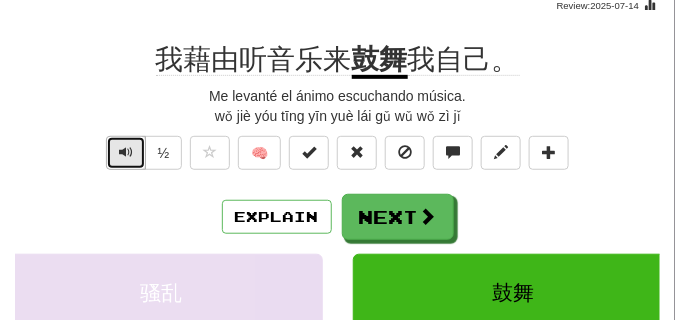 click at bounding box center (126, 153) 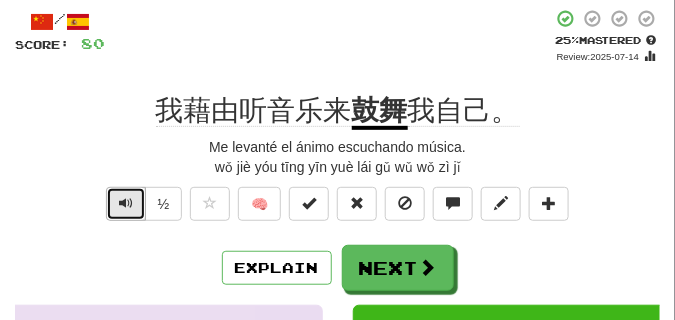 scroll, scrollTop: 100, scrollLeft: 0, axis: vertical 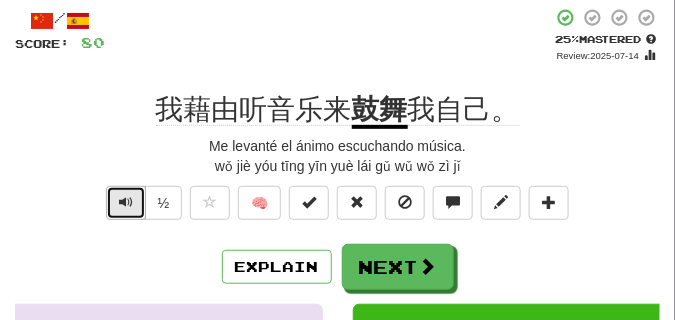 click at bounding box center [126, 202] 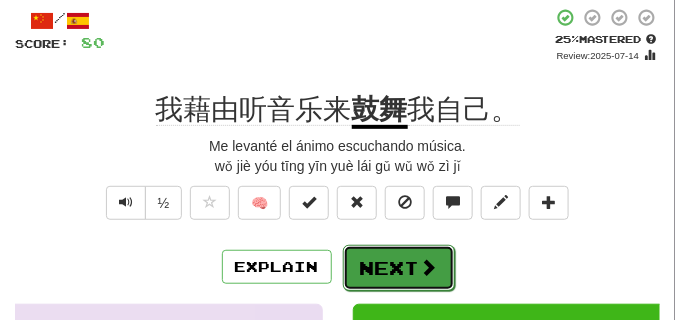 click on "Next" at bounding box center (399, 268) 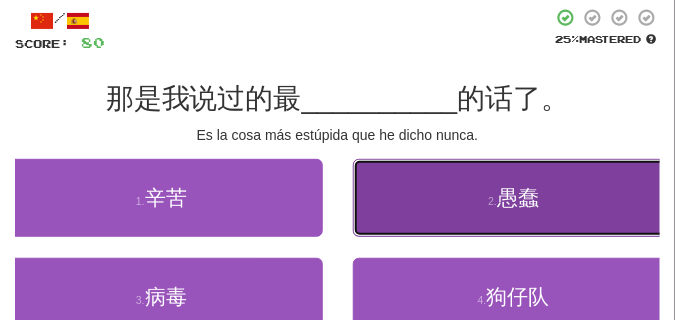 click on "2 .  愚蠢" at bounding box center (514, 198) 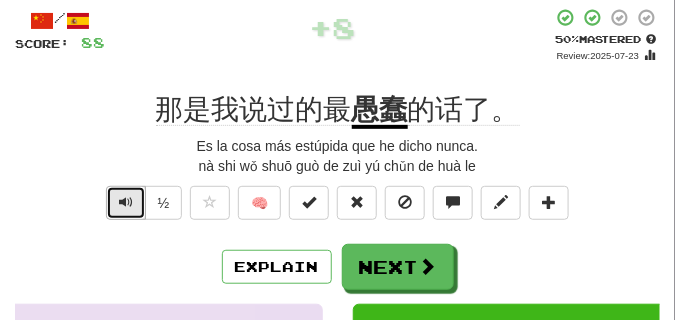 click at bounding box center [126, 203] 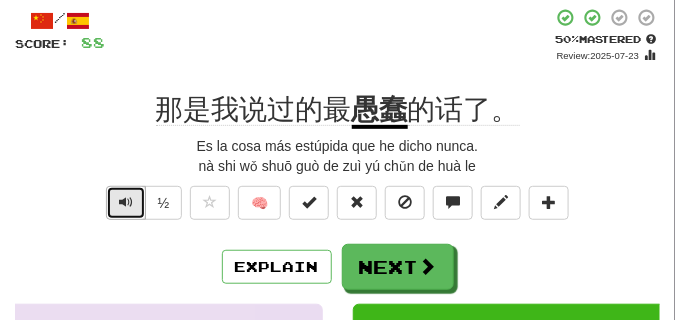 click at bounding box center (126, 203) 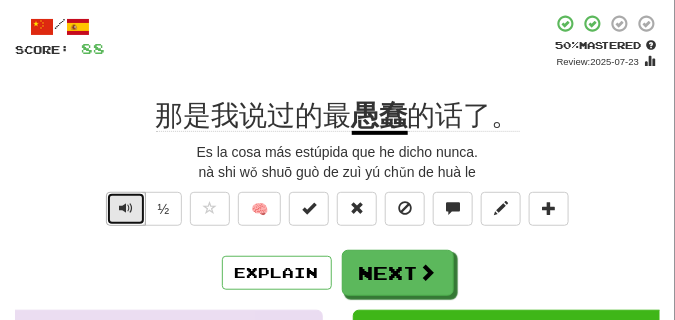 scroll, scrollTop: 100, scrollLeft: 0, axis: vertical 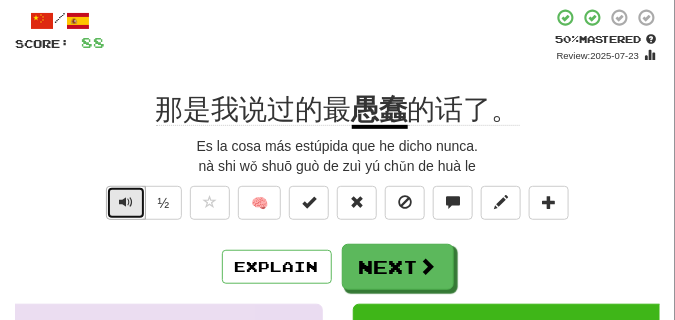 click at bounding box center (126, 202) 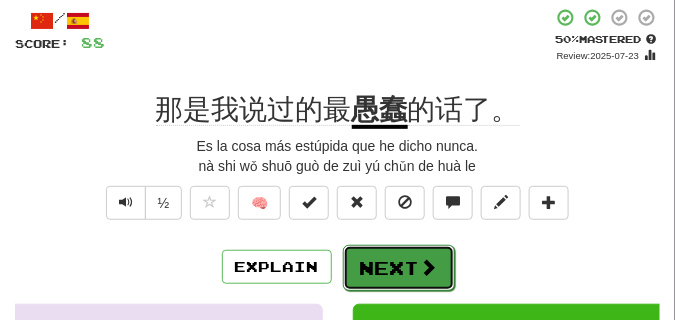 click on "Next" at bounding box center [399, 268] 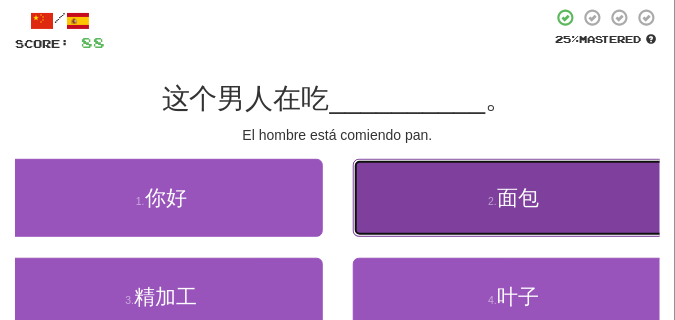 click on "2 .  面包" at bounding box center (514, 198) 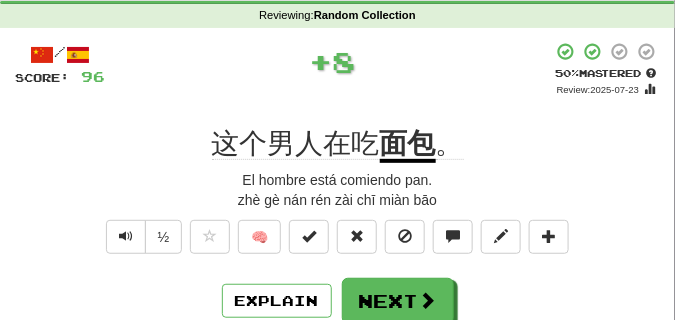 scroll, scrollTop: 50, scrollLeft: 0, axis: vertical 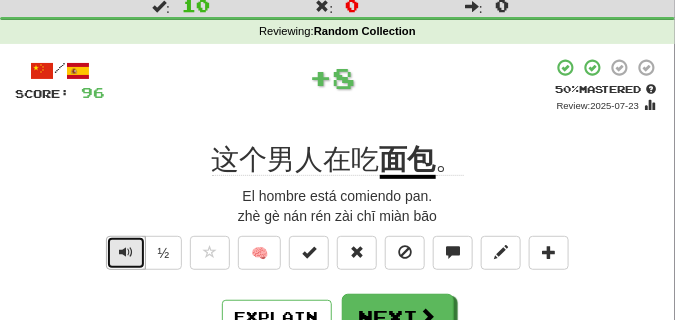 click at bounding box center [126, 253] 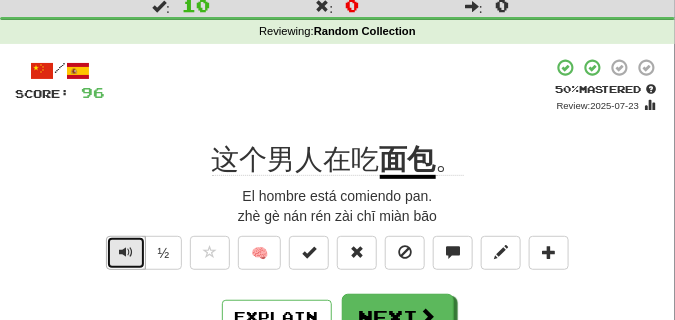 click at bounding box center [126, 252] 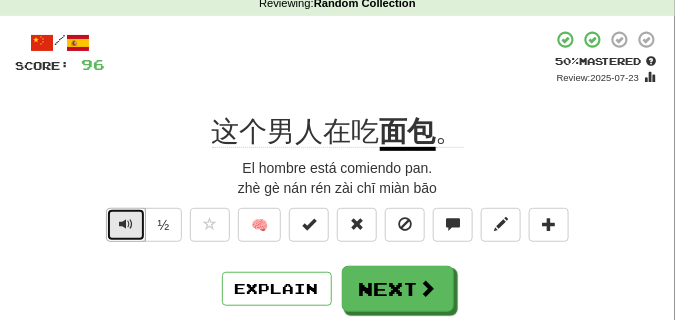 scroll, scrollTop: 100, scrollLeft: 0, axis: vertical 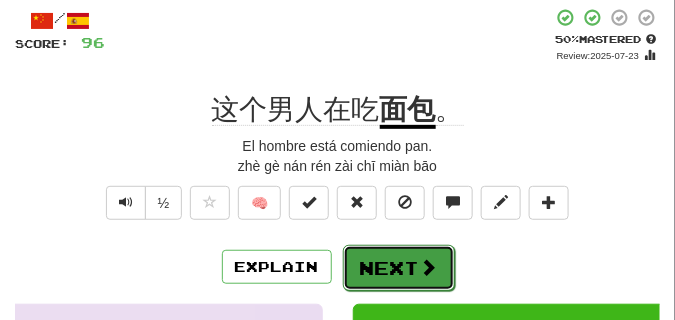 click on "Next" at bounding box center [399, 268] 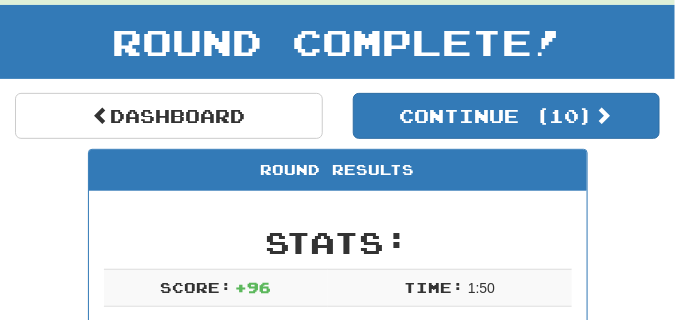 scroll, scrollTop: 88, scrollLeft: 0, axis: vertical 